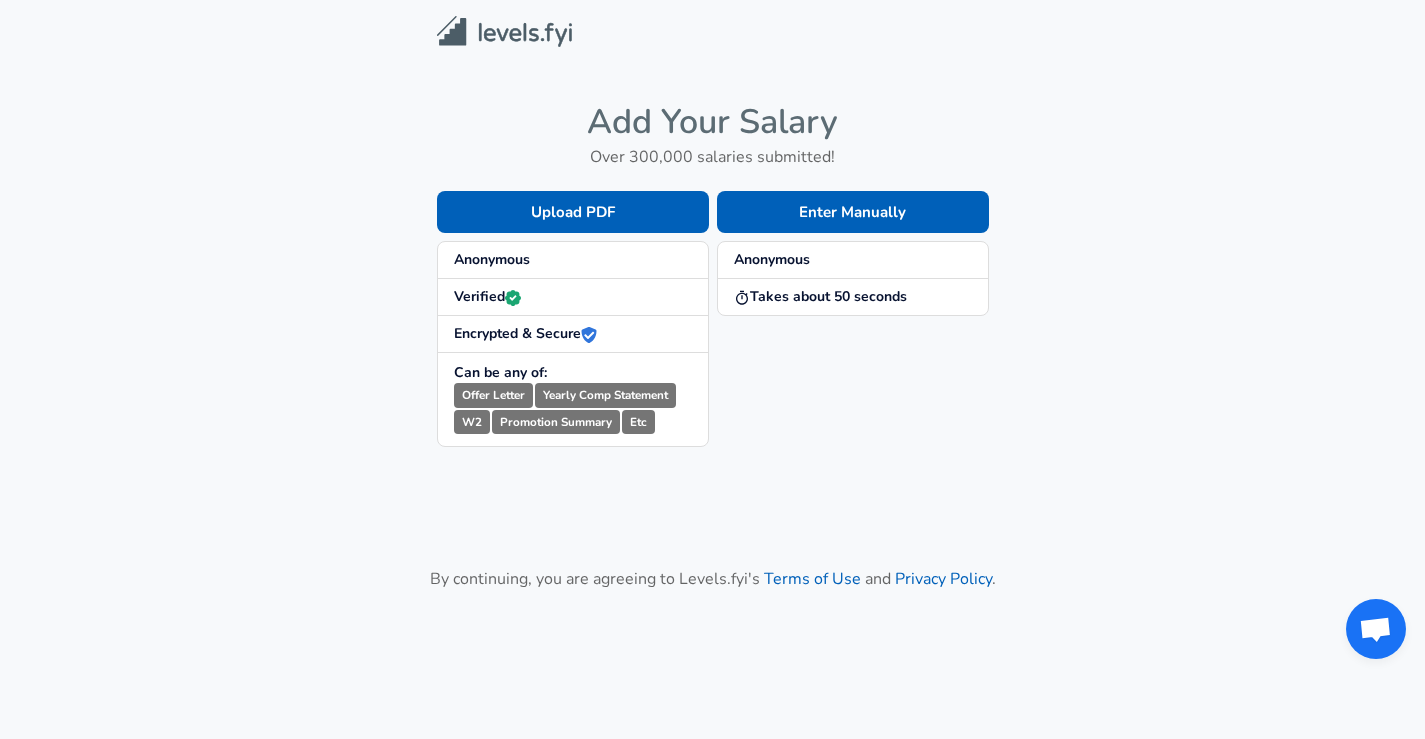 scroll, scrollTop: 0, scrollLeft: 0, axis: both 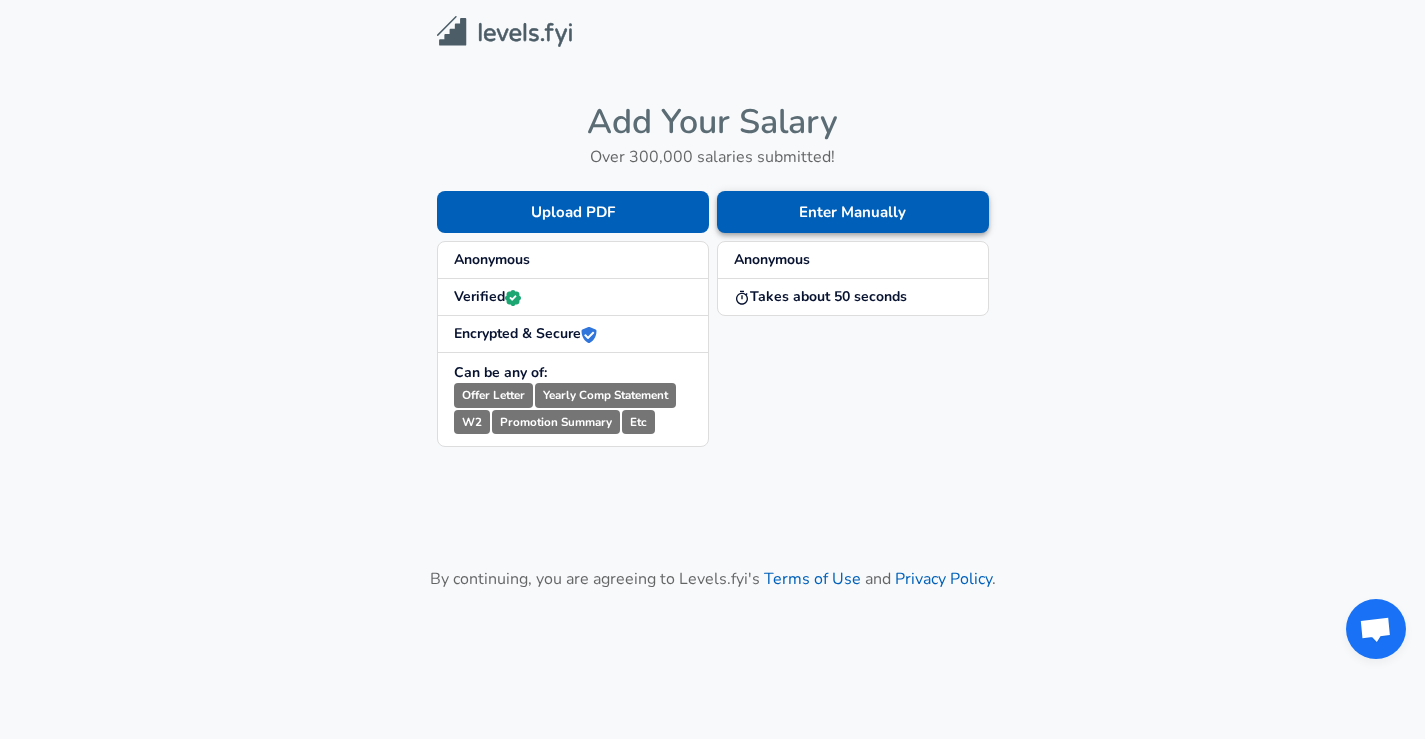 click on "Enter Manually" at bounding box center (853, 212) 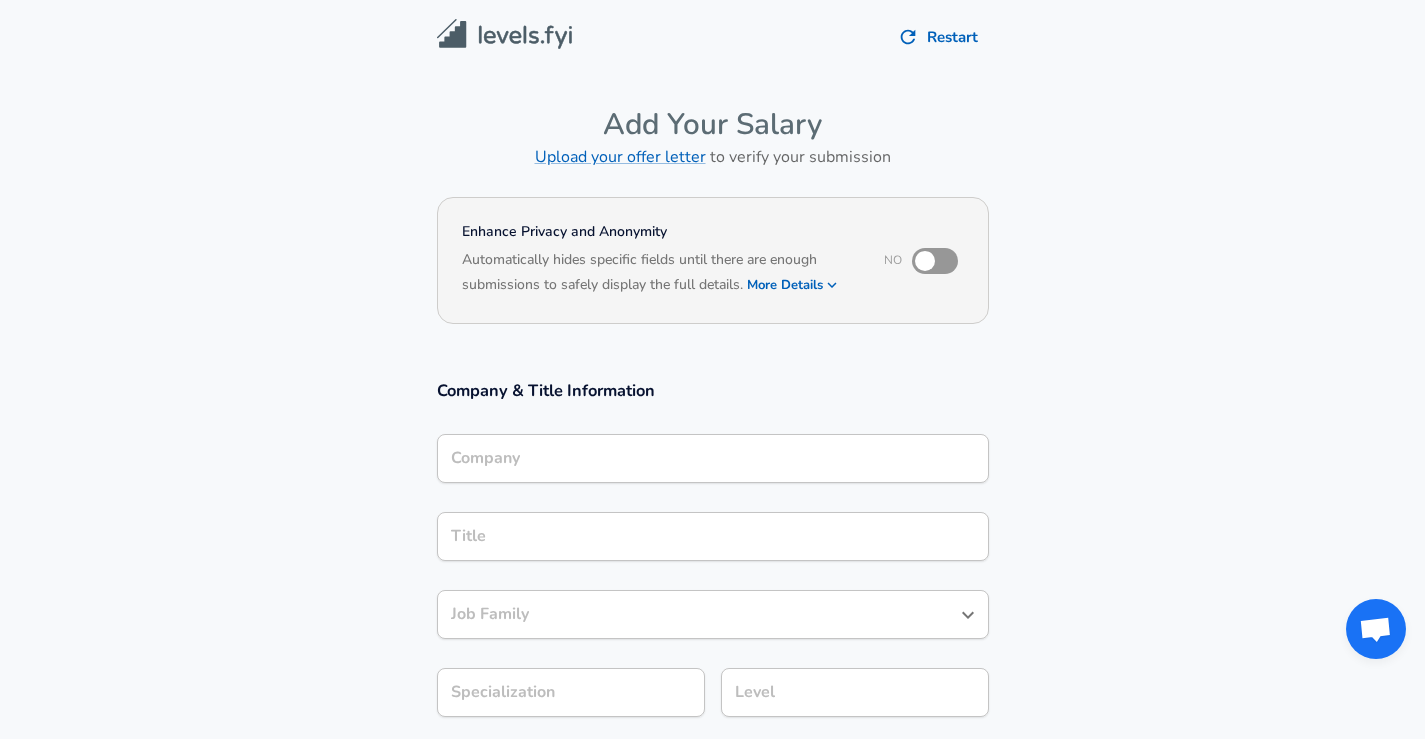 click on "Company" at bounding box center [713, 458] 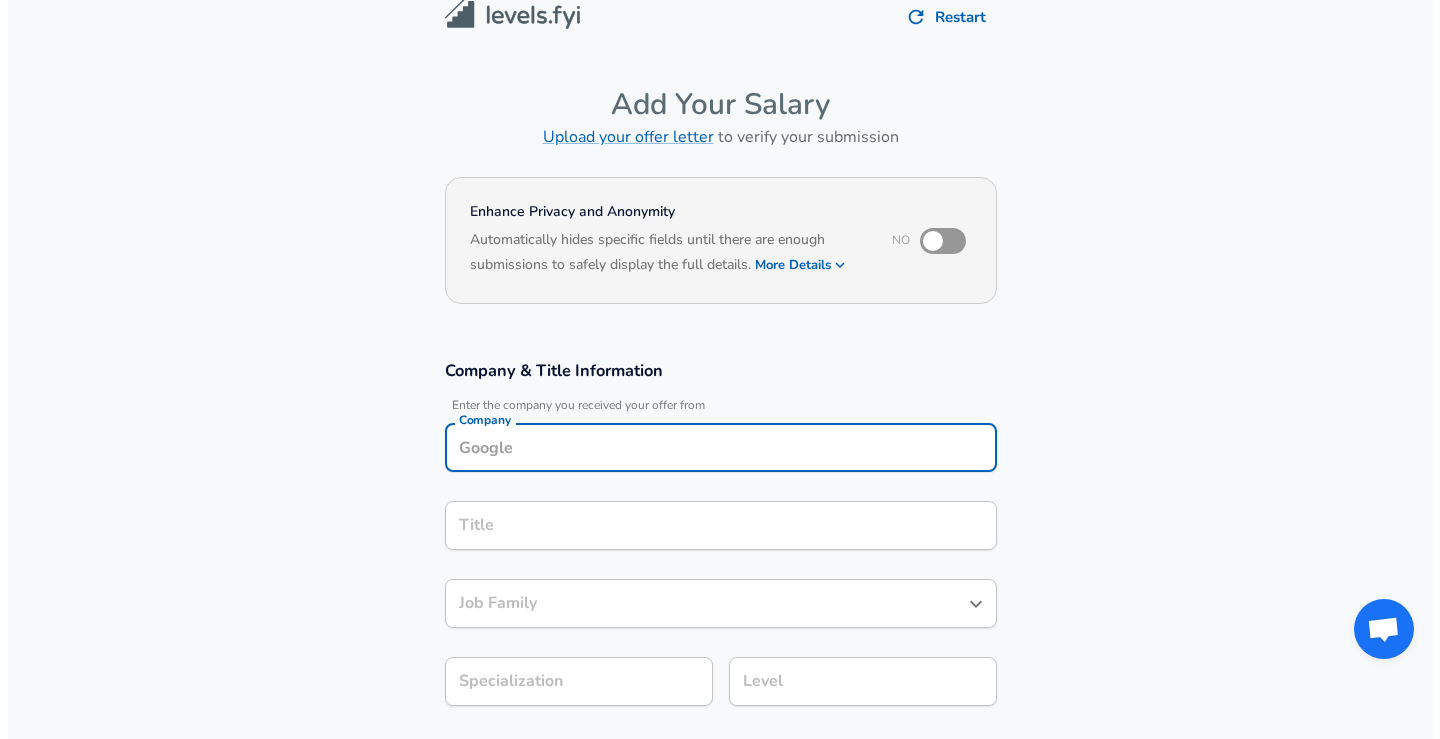 scroll, scrollTop: 0, scrollLeft: 0, axis: both 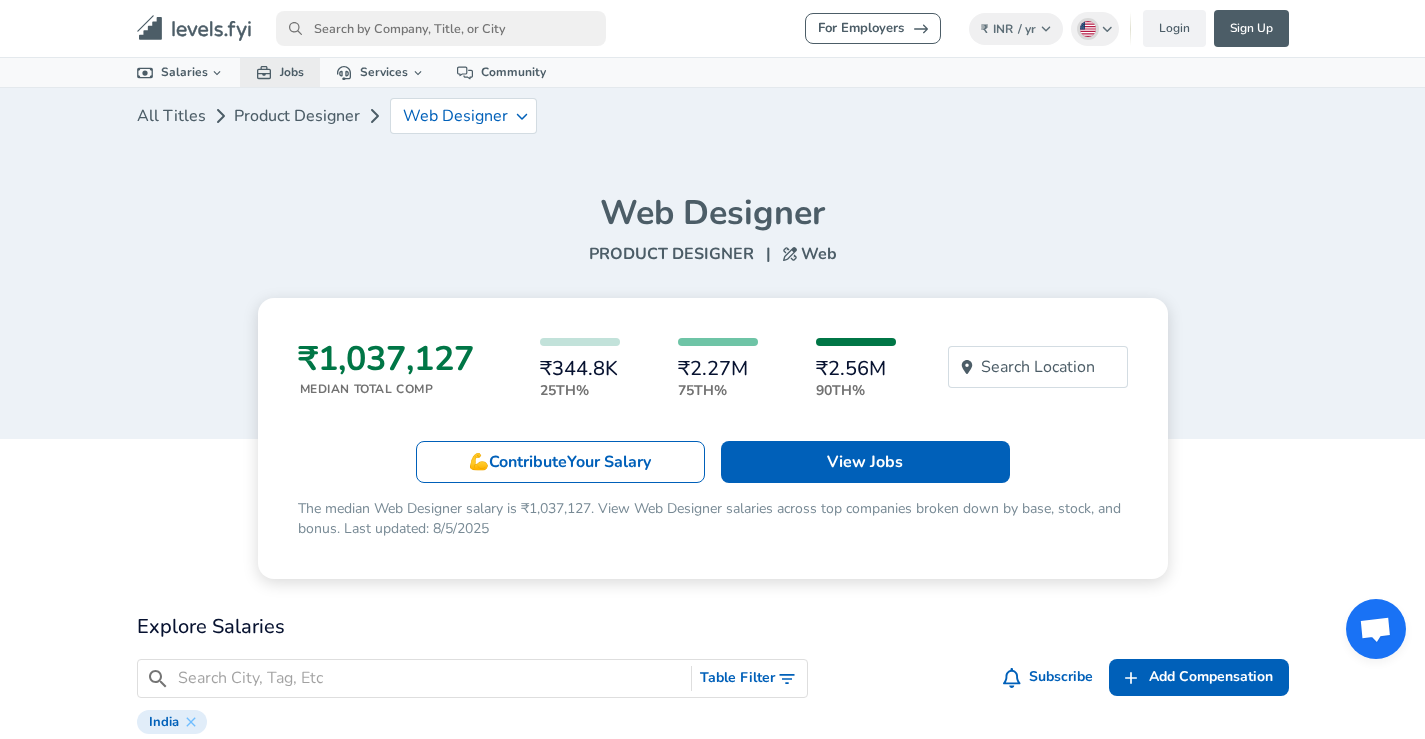 click on "Jobs" at bounding box center (280, 72) 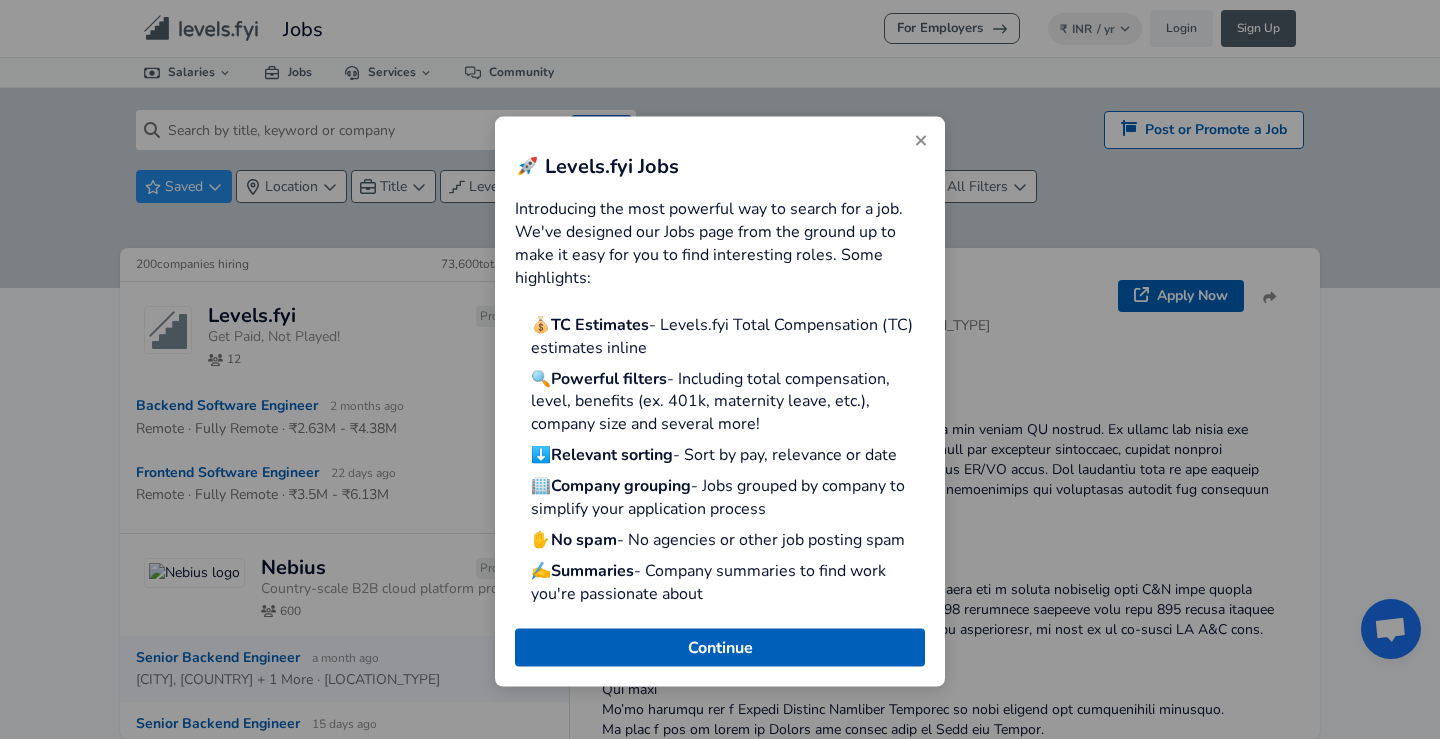 click 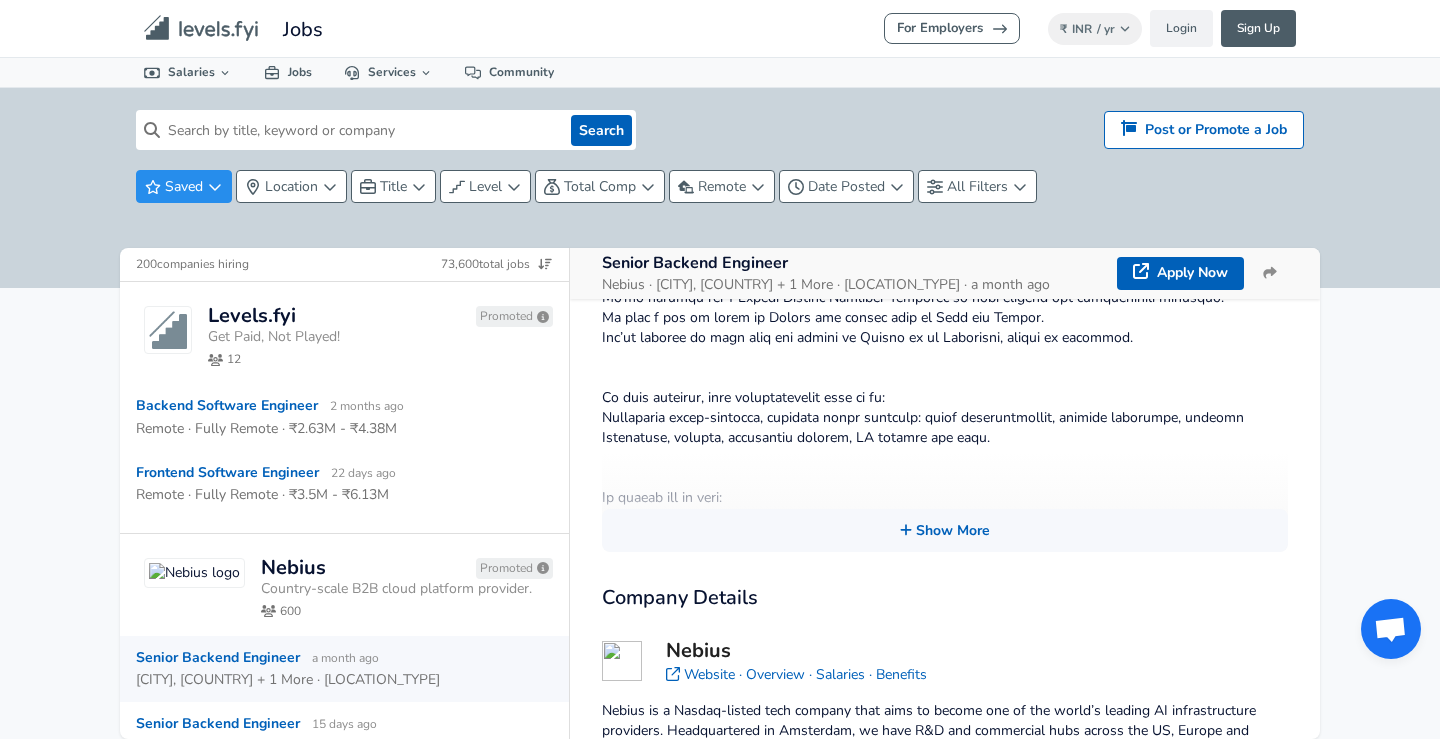 scroll, scrollTop: 627, scrollLeft: 0, axis: vertical 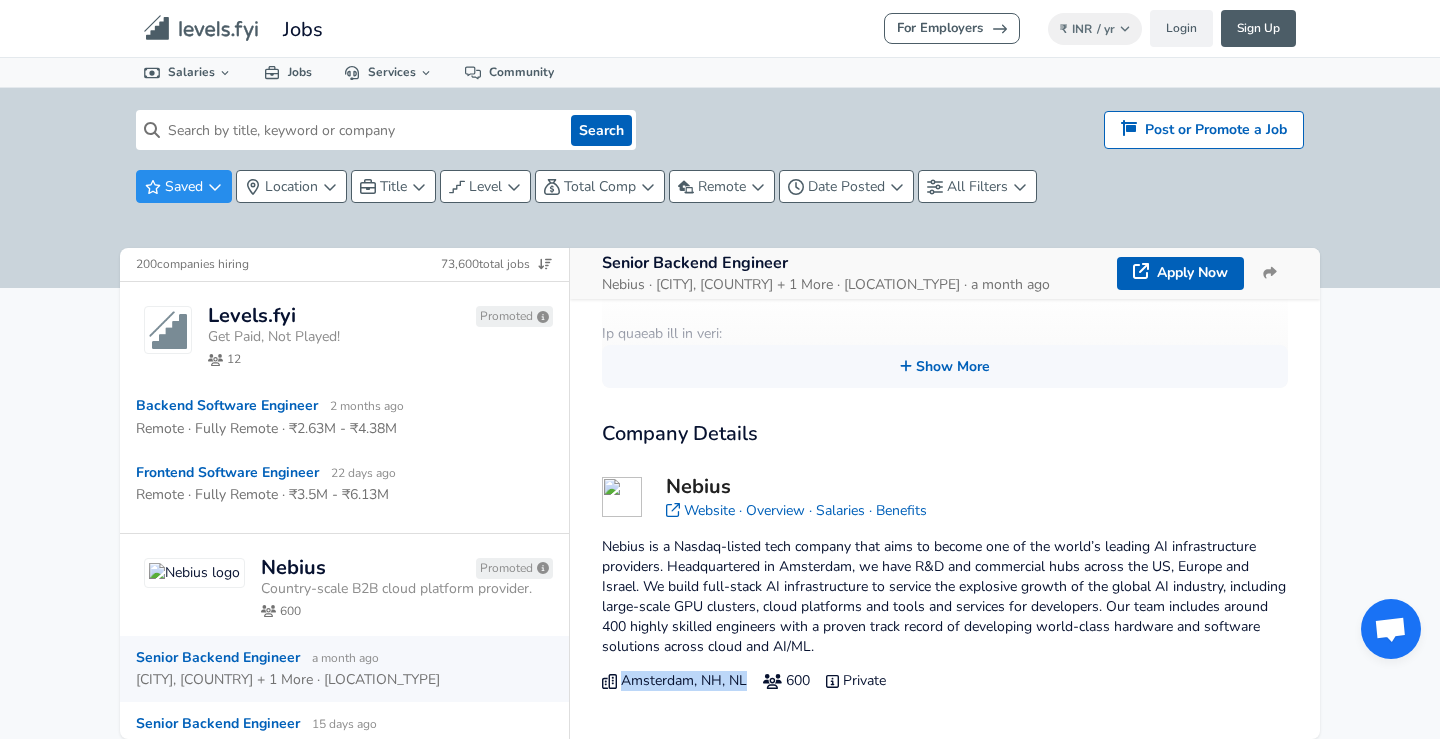 drag, startPoint x: 623, startPoint y: 681, endPoint x: 745, endPoint y: 681, distance: 122 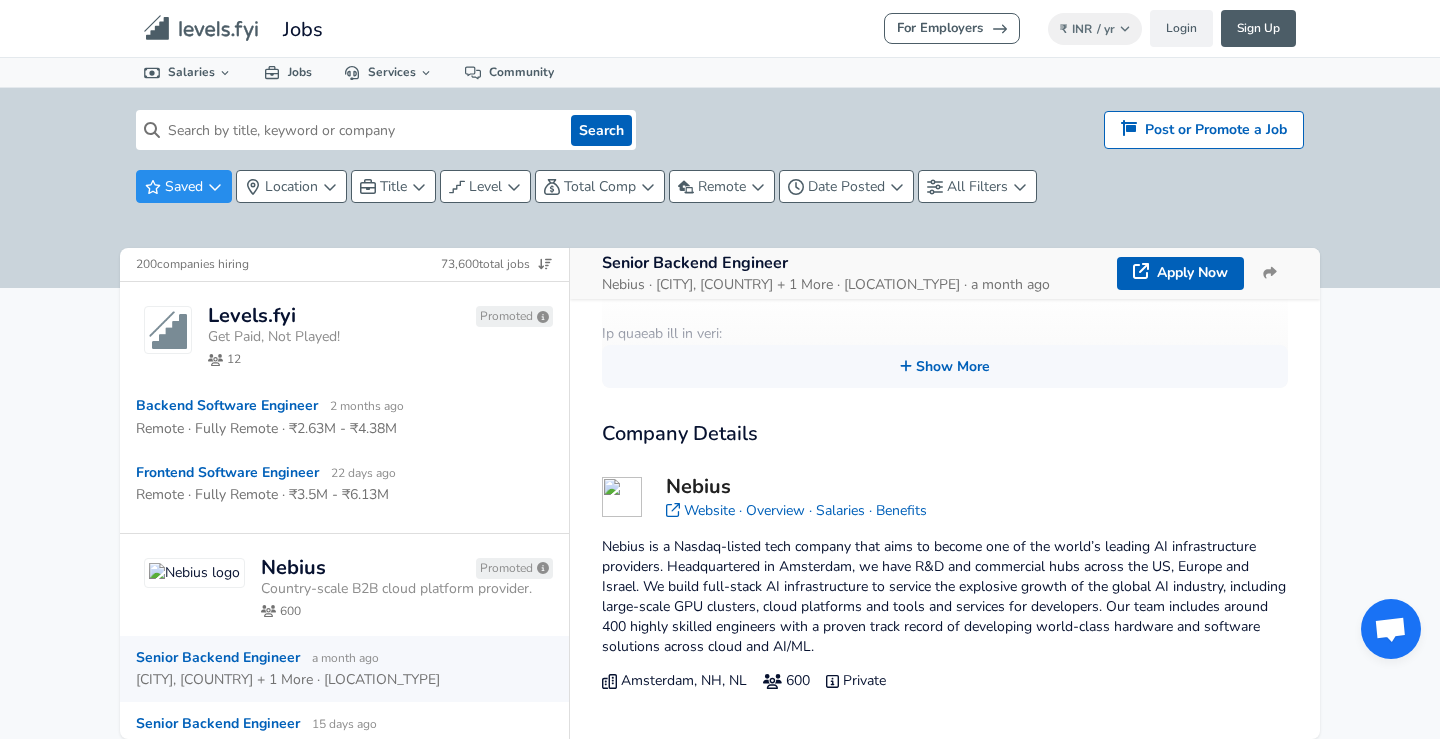 click on "Nebius" at bounding box center [796, 487] 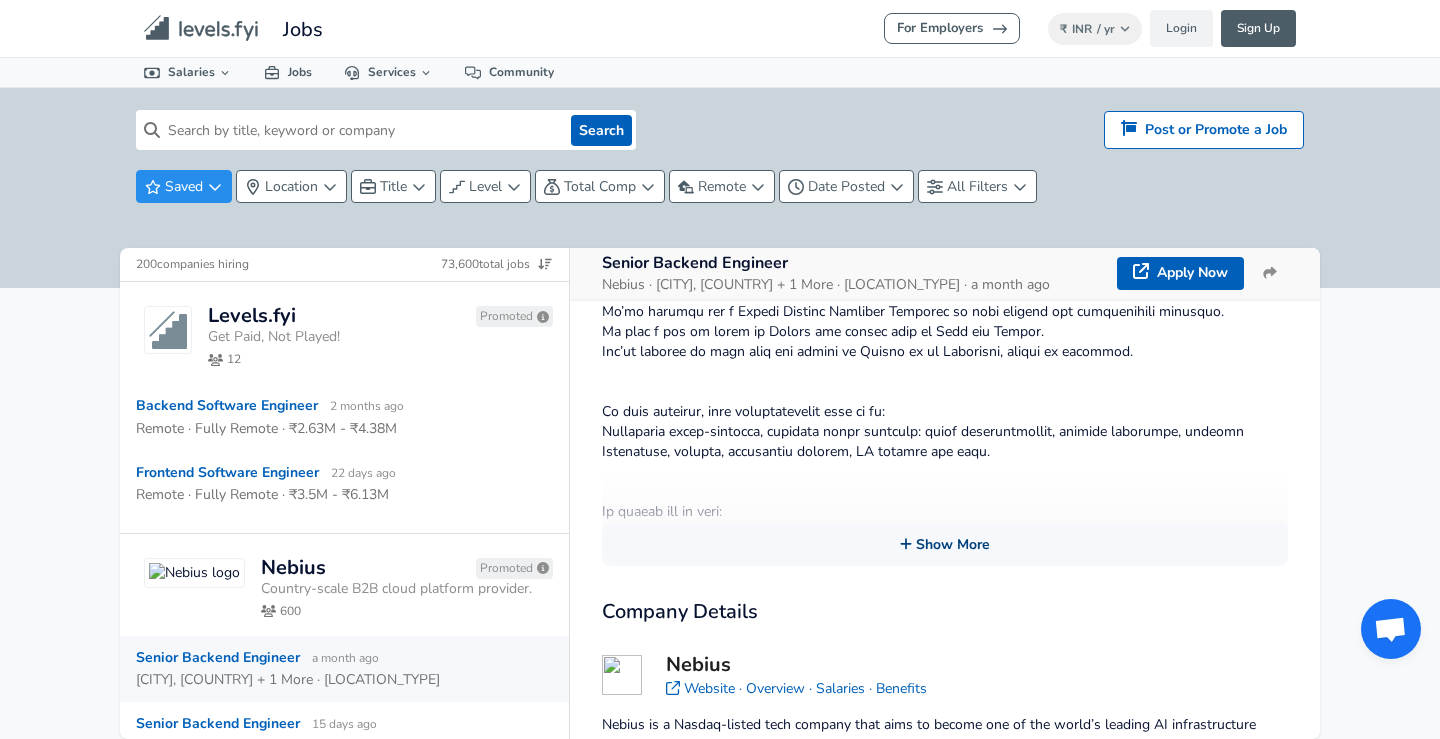 scroll, scrollTop: 451, scrollLeft: 0, axis: vertical 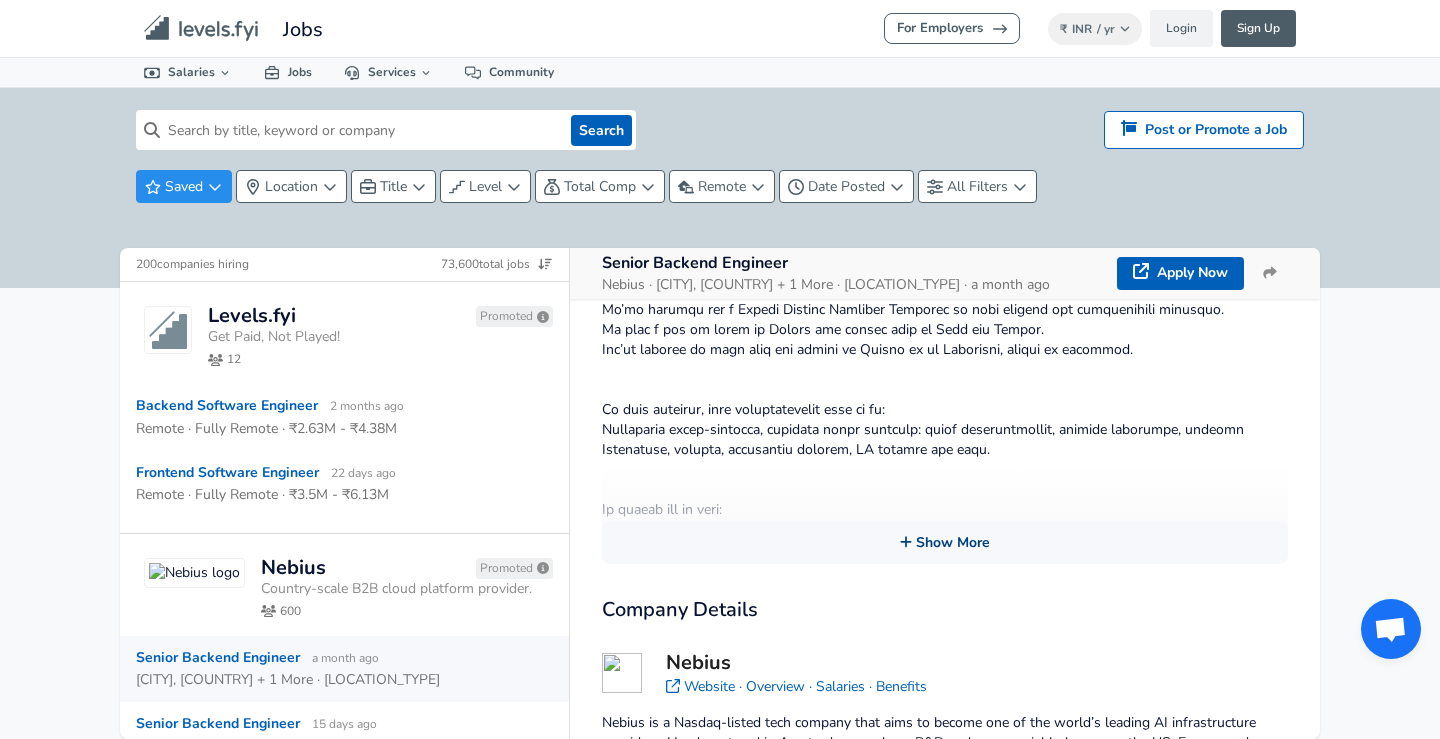 click on "Show More" at bounding box center [945, 542] 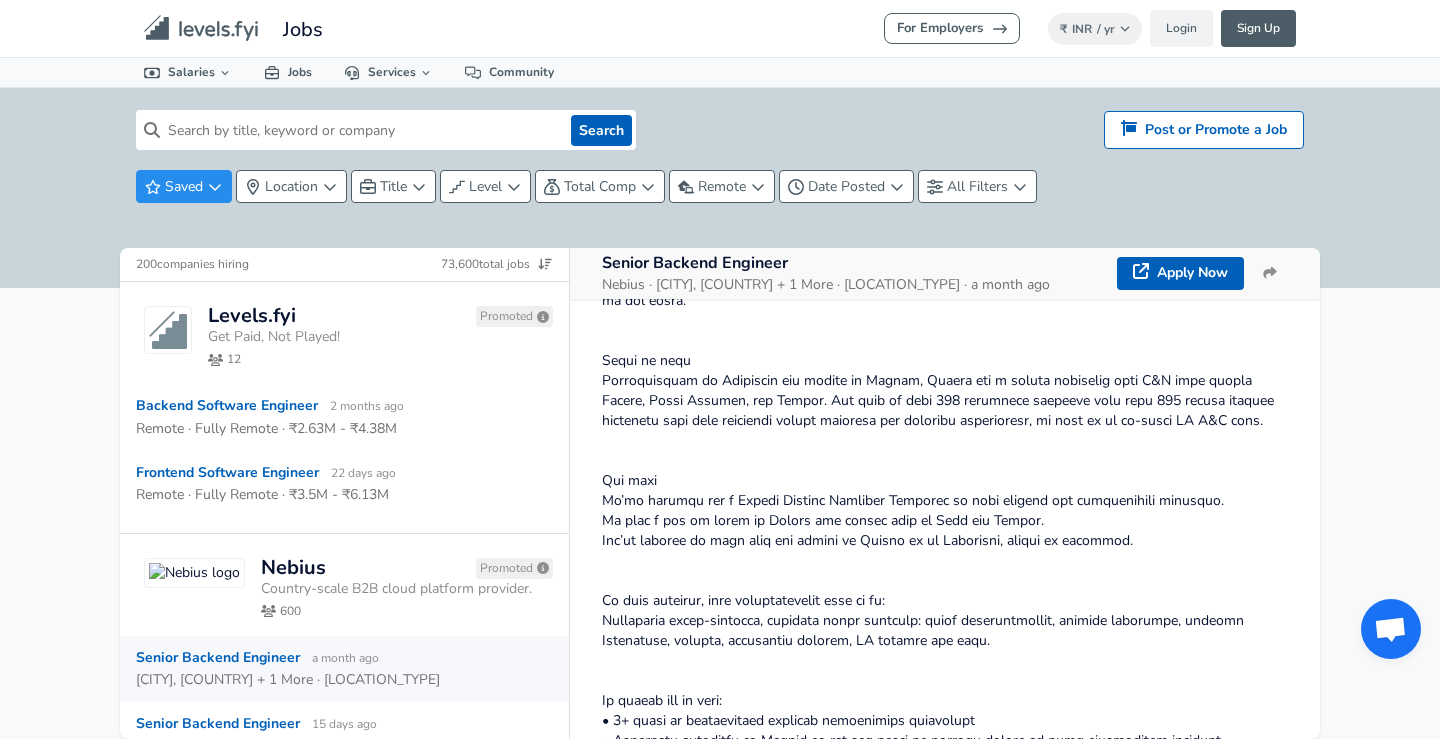 scroll, scrollTop: 251, scrollLeft: 0, axis: vertical 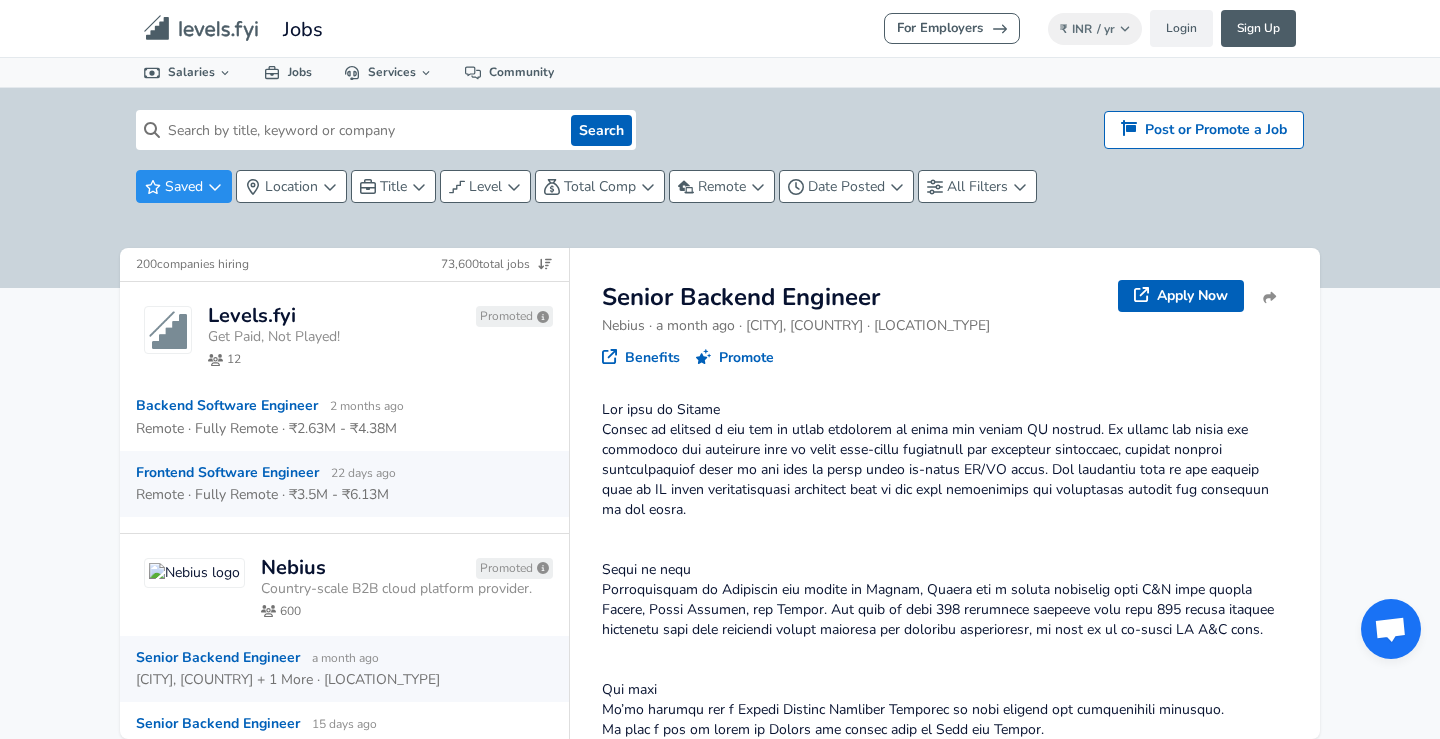 click on "Frontend Software Engineer 22 days ago" at bounding box center (336, 473) 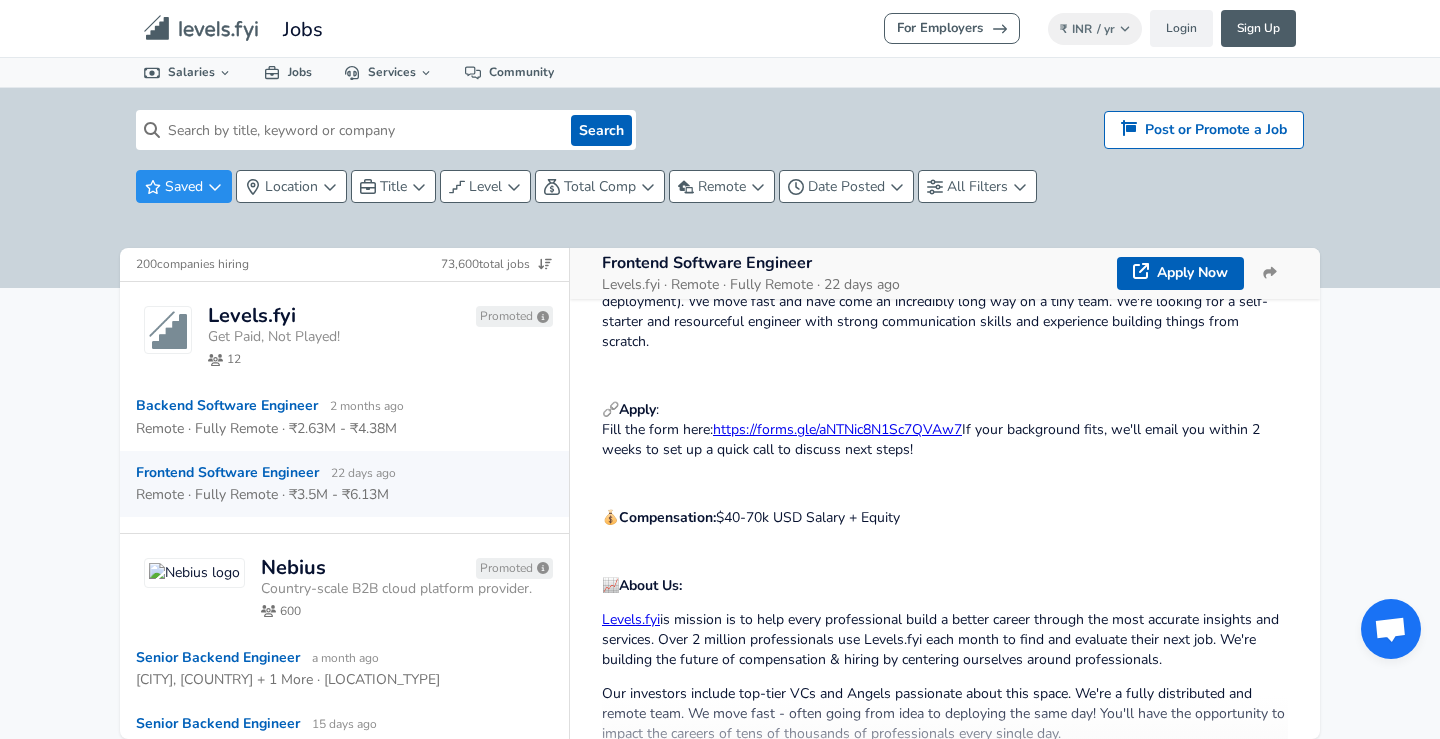 scroll, scrollTop: 451, scrollLeft: 0, axis: vertical 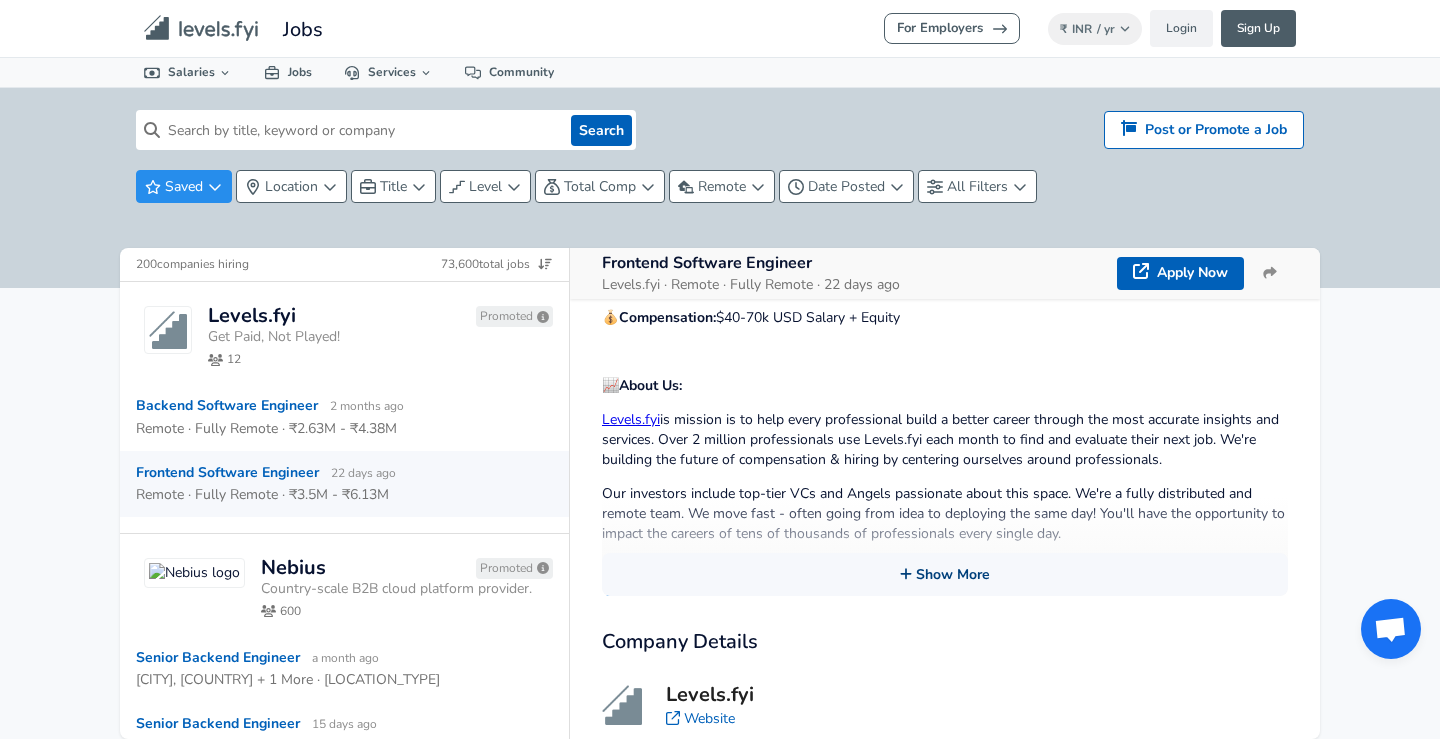 click on "Show More" at bounding box center [945, 574] 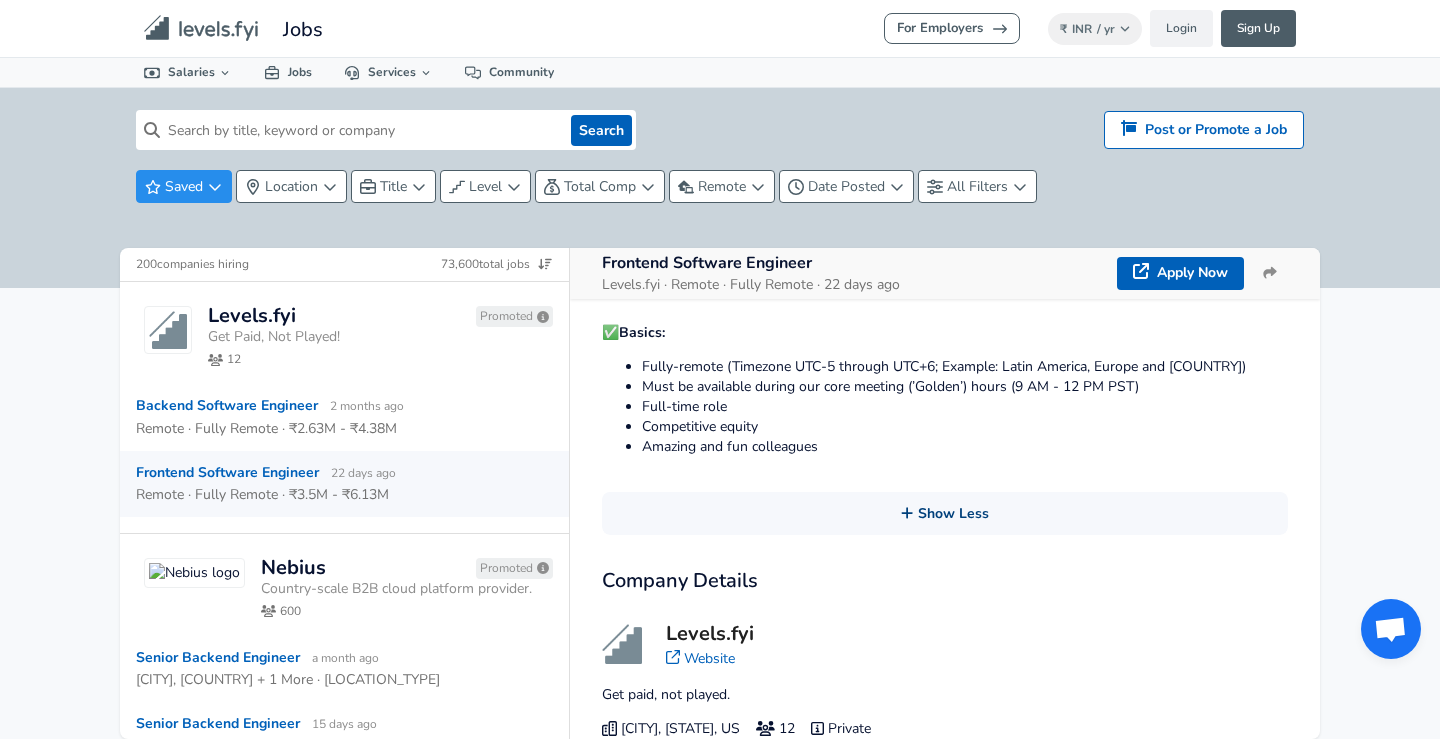 scroll, scrollTop: 950, scrollLeft: 0, axis: vertical 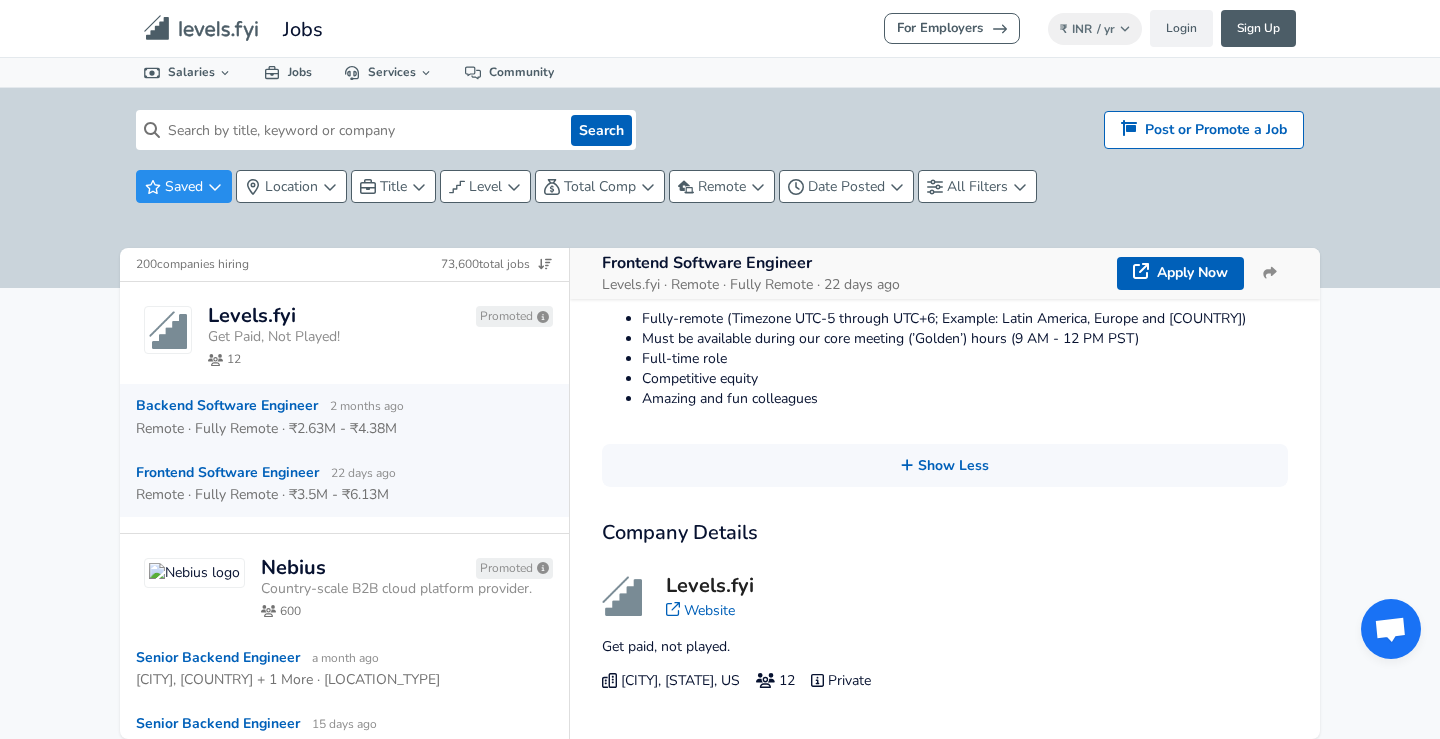 click on "Remote · Fully Remote · ₹2.63M -
₹4.38M" at bounding box center (266, 429) 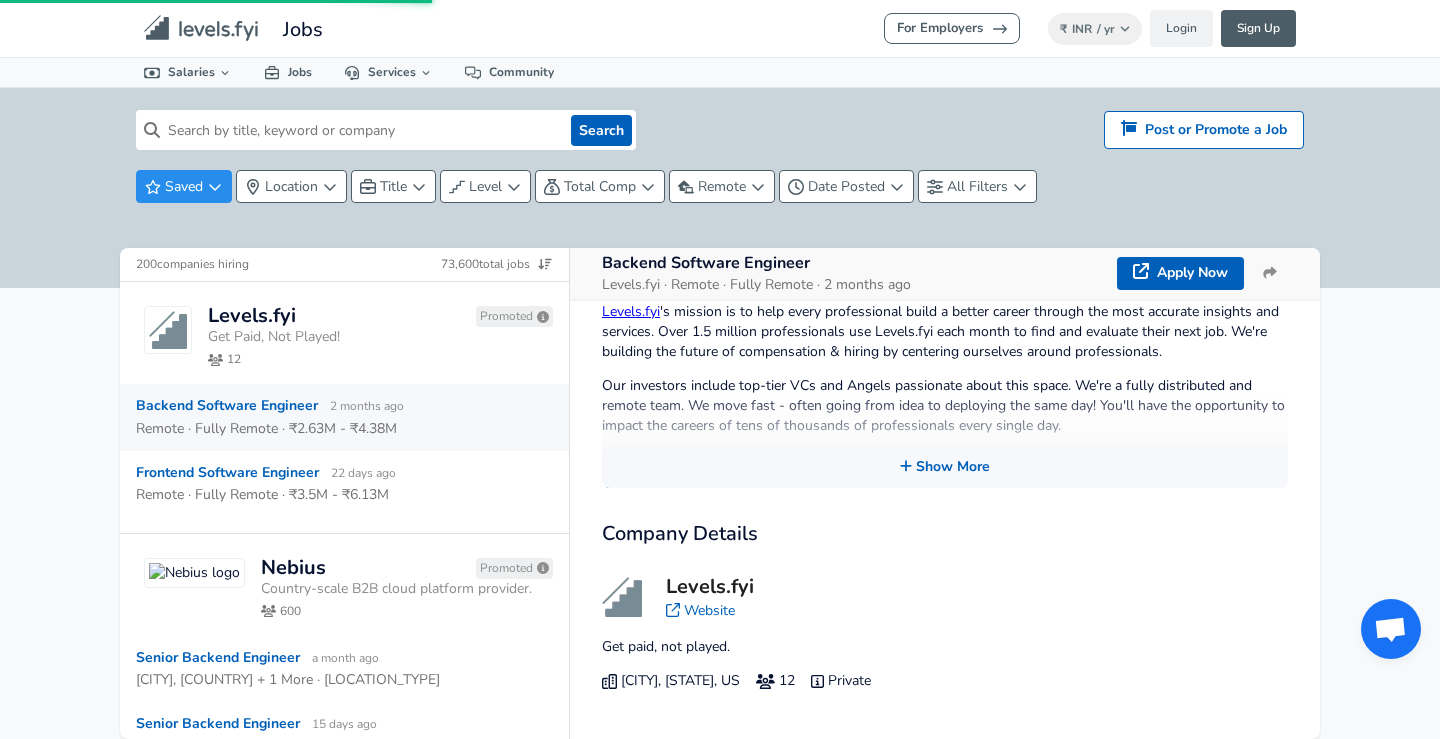 scroll, scrollTop: 559, scrollLeft: 0, axis: vertical 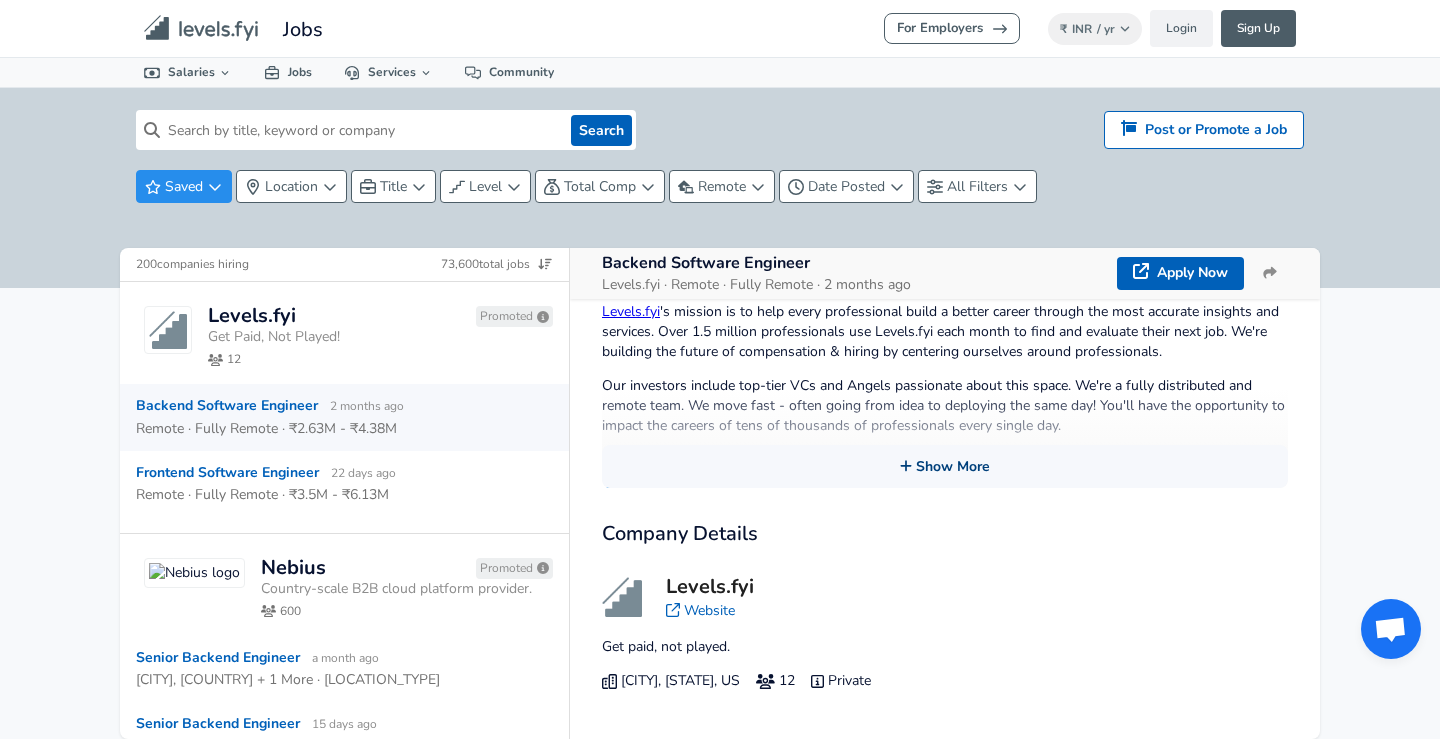 click on "Show More" at bounding box center [945, 466] 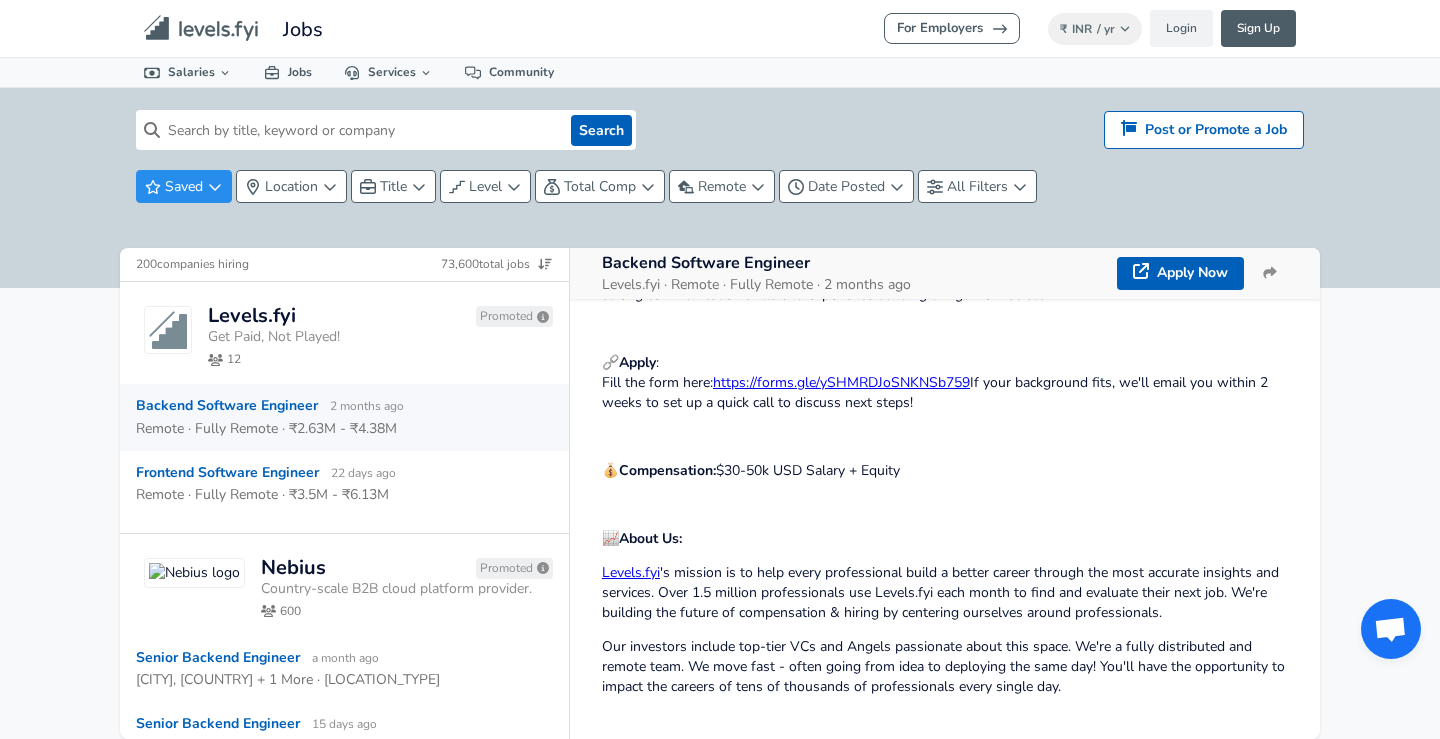 scroll, scrollTop: 451, scrollLeft: 0, axis: vertical 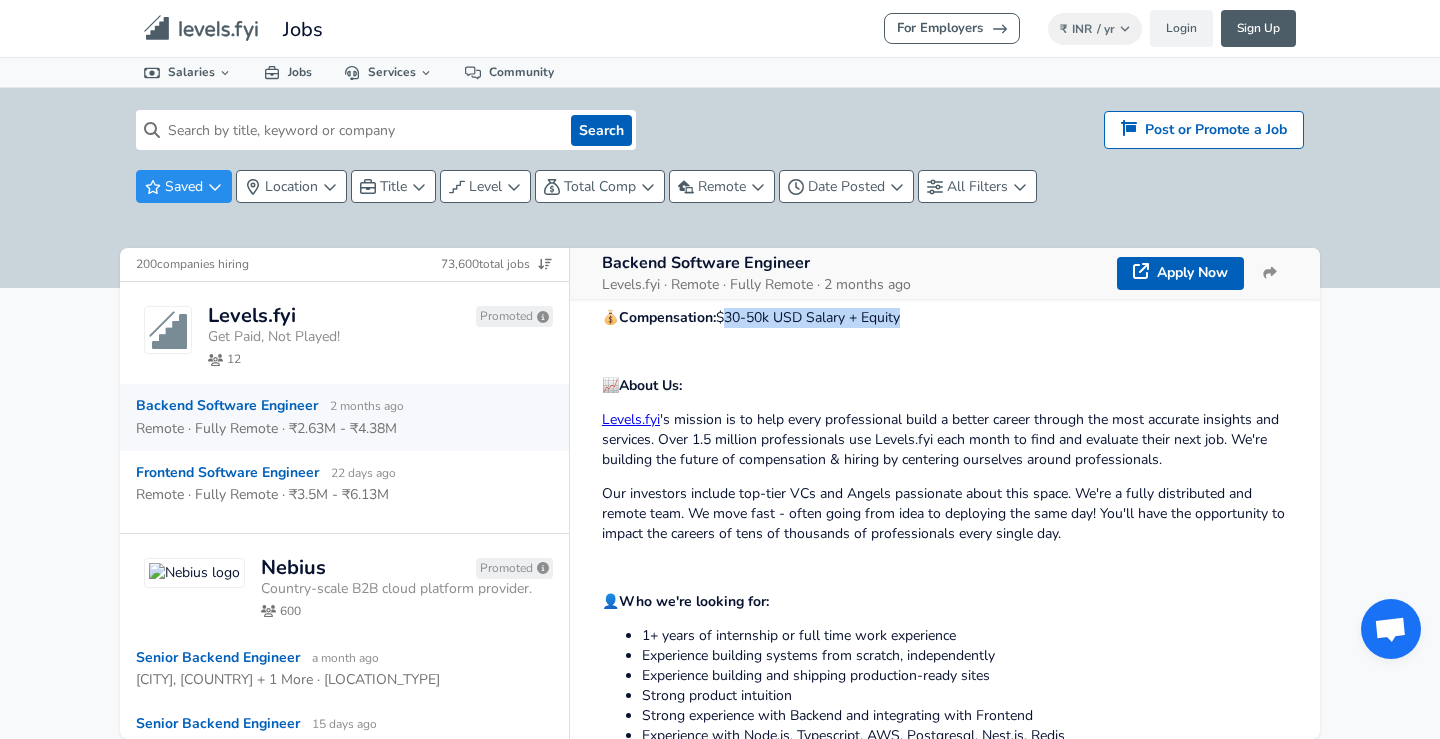 drag, startPoint x: 725, startPoint y: 313, endPoint x: 950, endPoint y: 331, distance: 225.71886 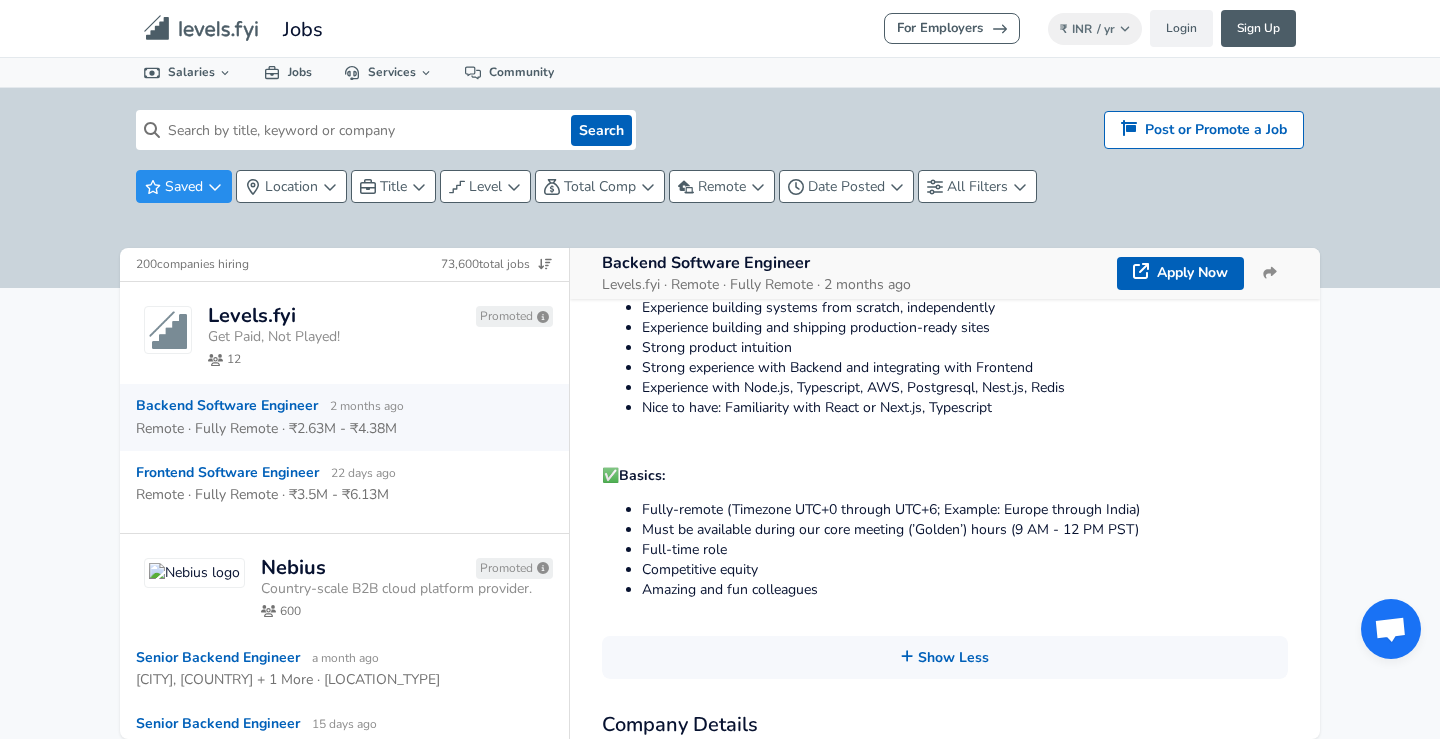 scroll, scrollTop: 751, scrollLeft: 0, axis: vertical 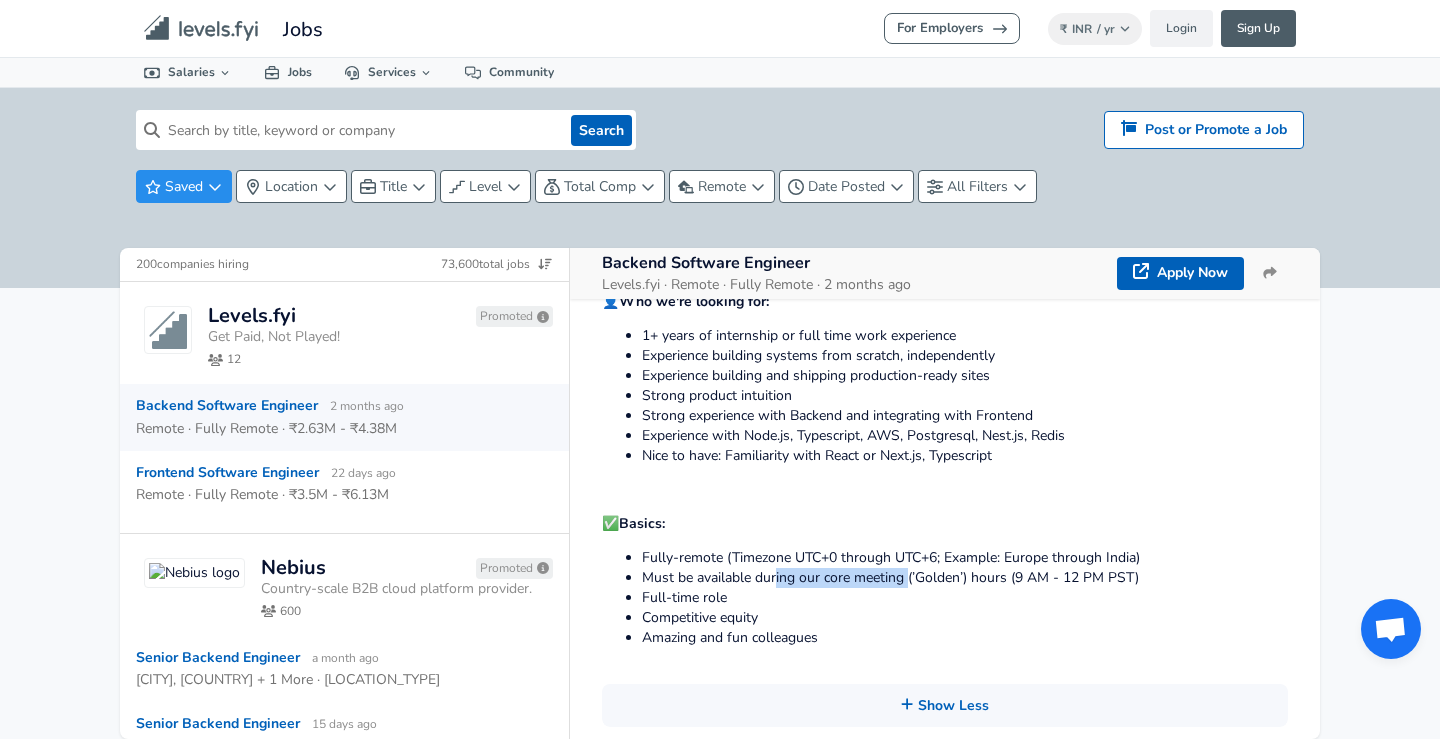 drag, startPoint x: 775, startPoint y: 572, endPoint x: 910, endPoint y: 584, distance: 135.53229 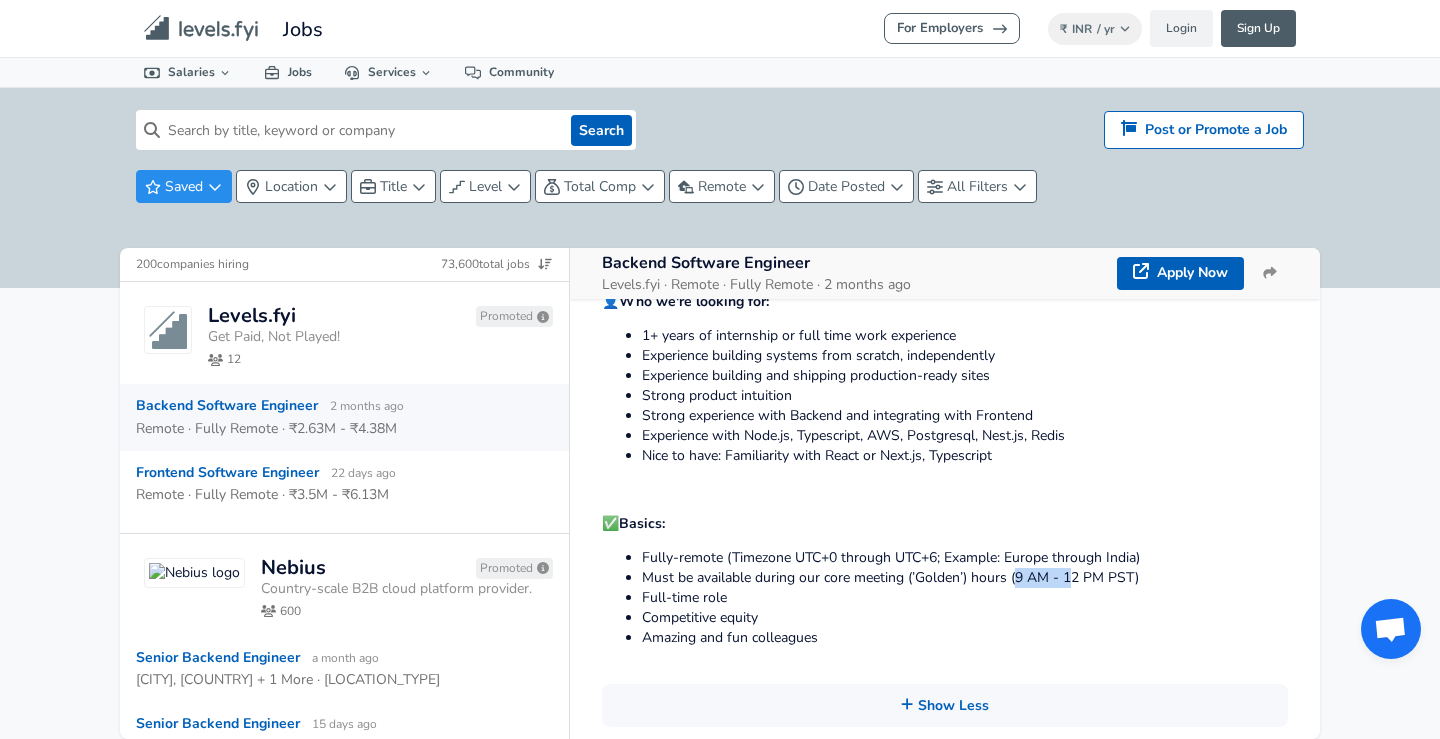 drag, startPoint x: 1021, startPoint y: 579, endPoint x: 1072, endPoint y: 572, distance: 51.47815 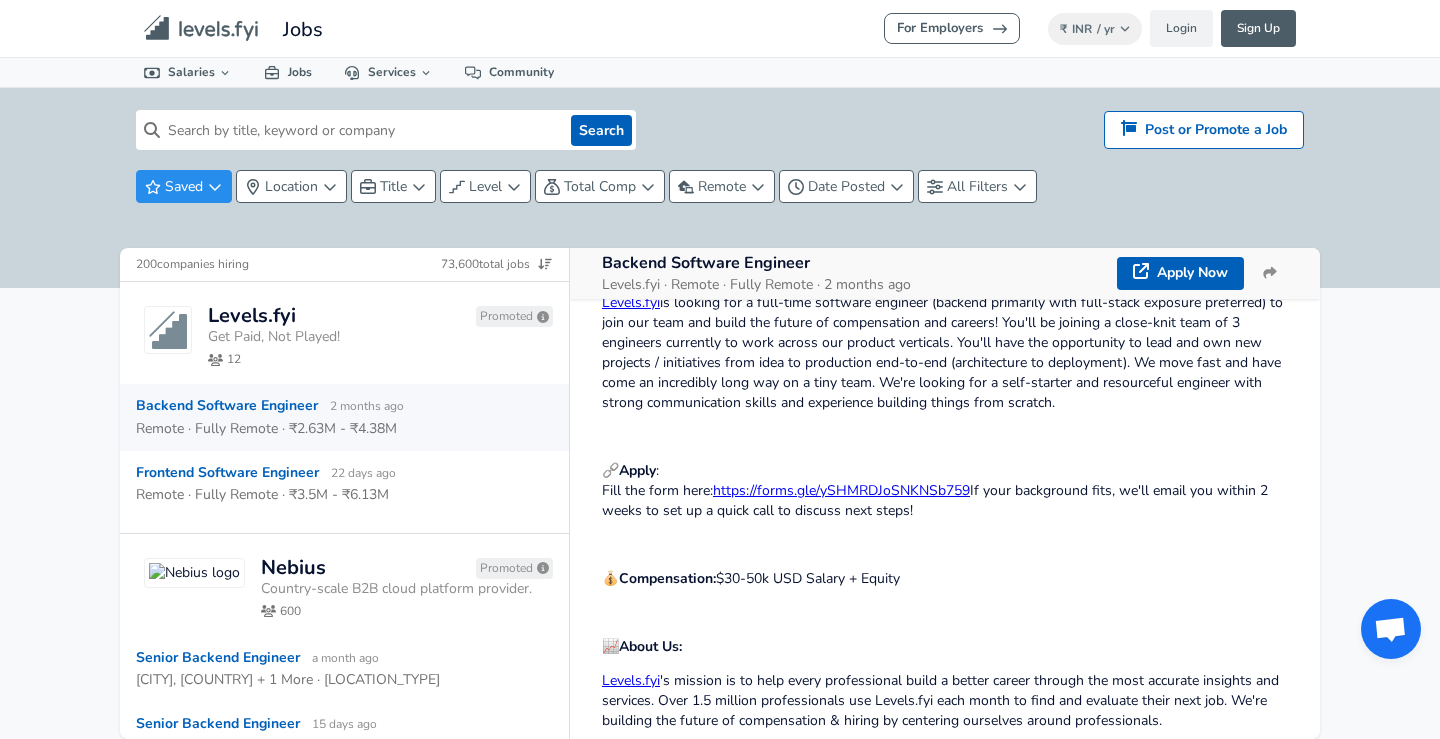 scroll, scrollTop: 0, scrollLeft: 0, axis: both 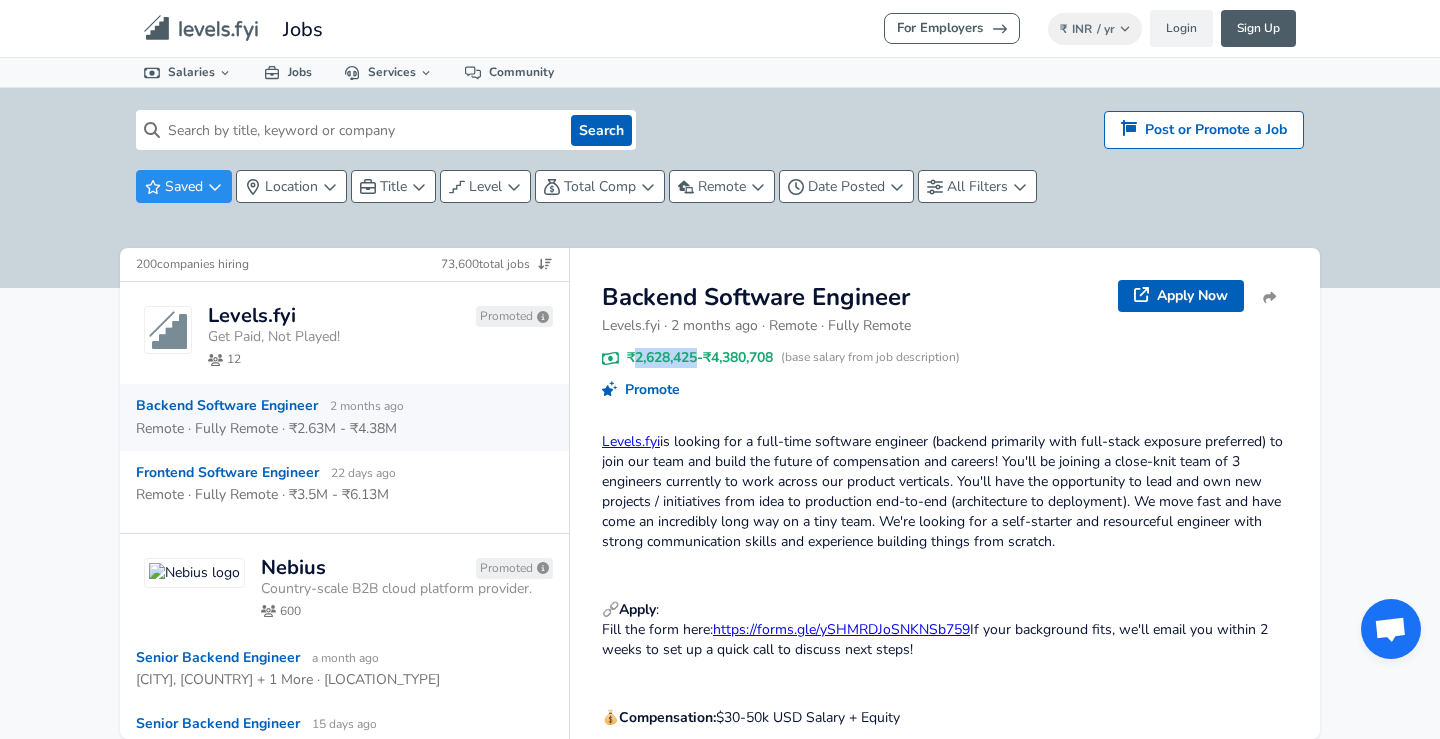 drag, startPoint x: 636, startPoint y: 356, endPoint x: 699, endPoint y: 350, distance: 63.28507 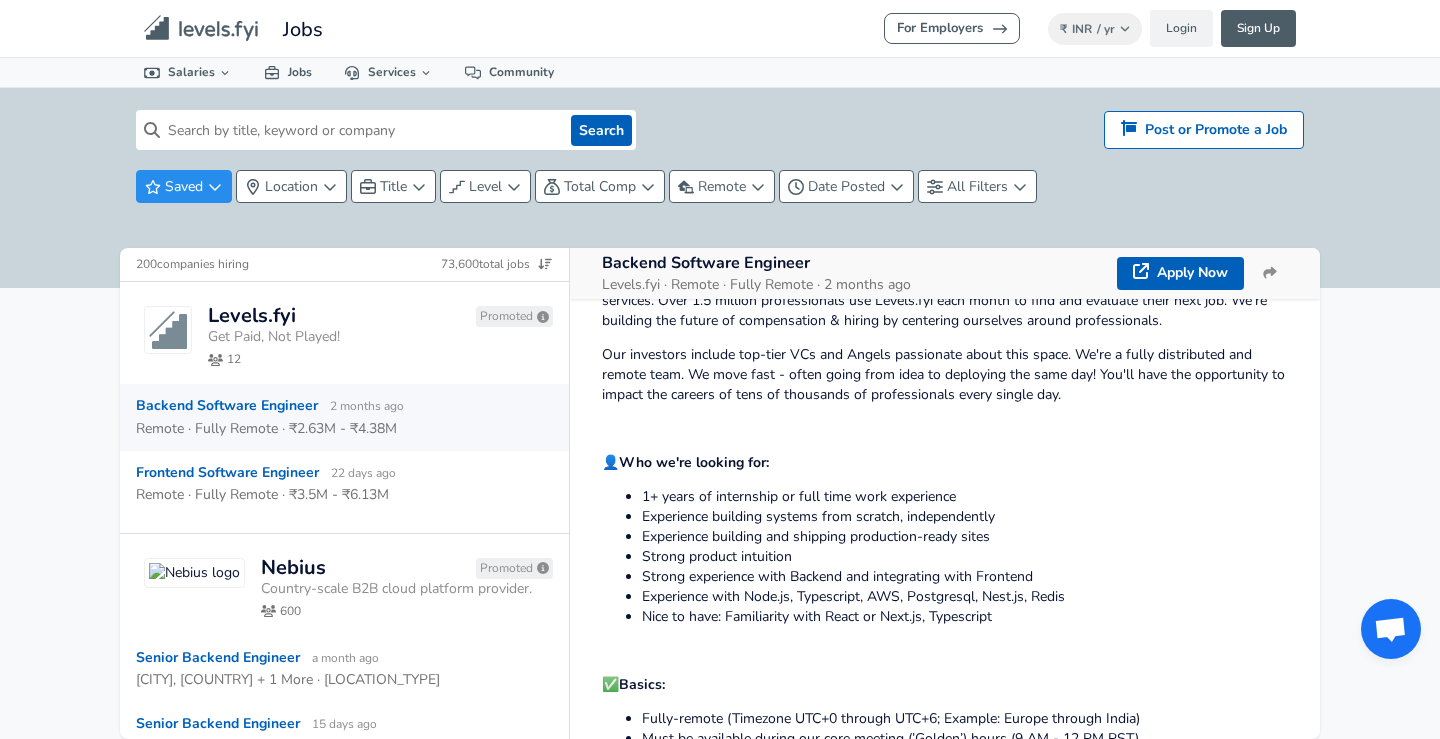 scroll, scrollTop: 751, scrollLeft: 0, axis: vertical 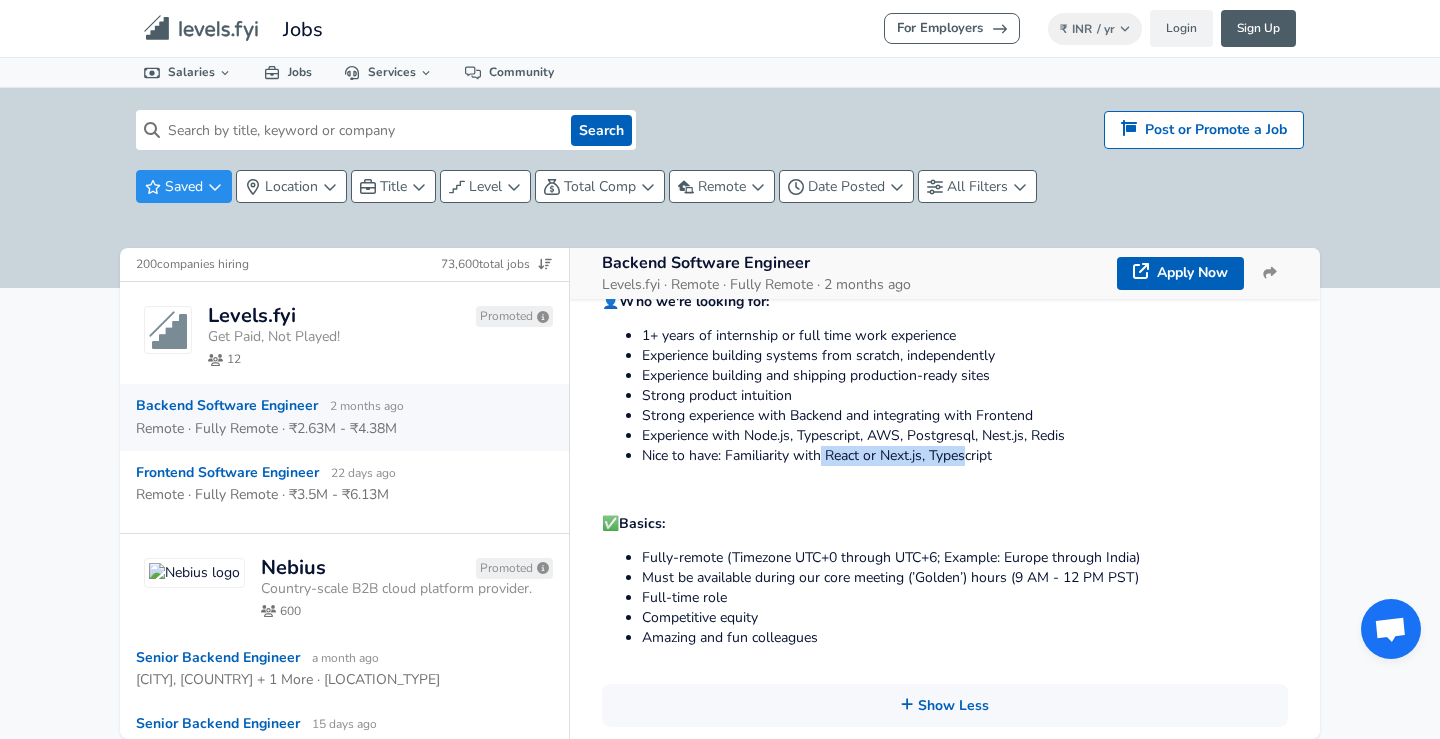 drag, startPoint x: 824, startPoint y: 452, endPoint x: 992, endPoint y: 449, distance: 168.02678 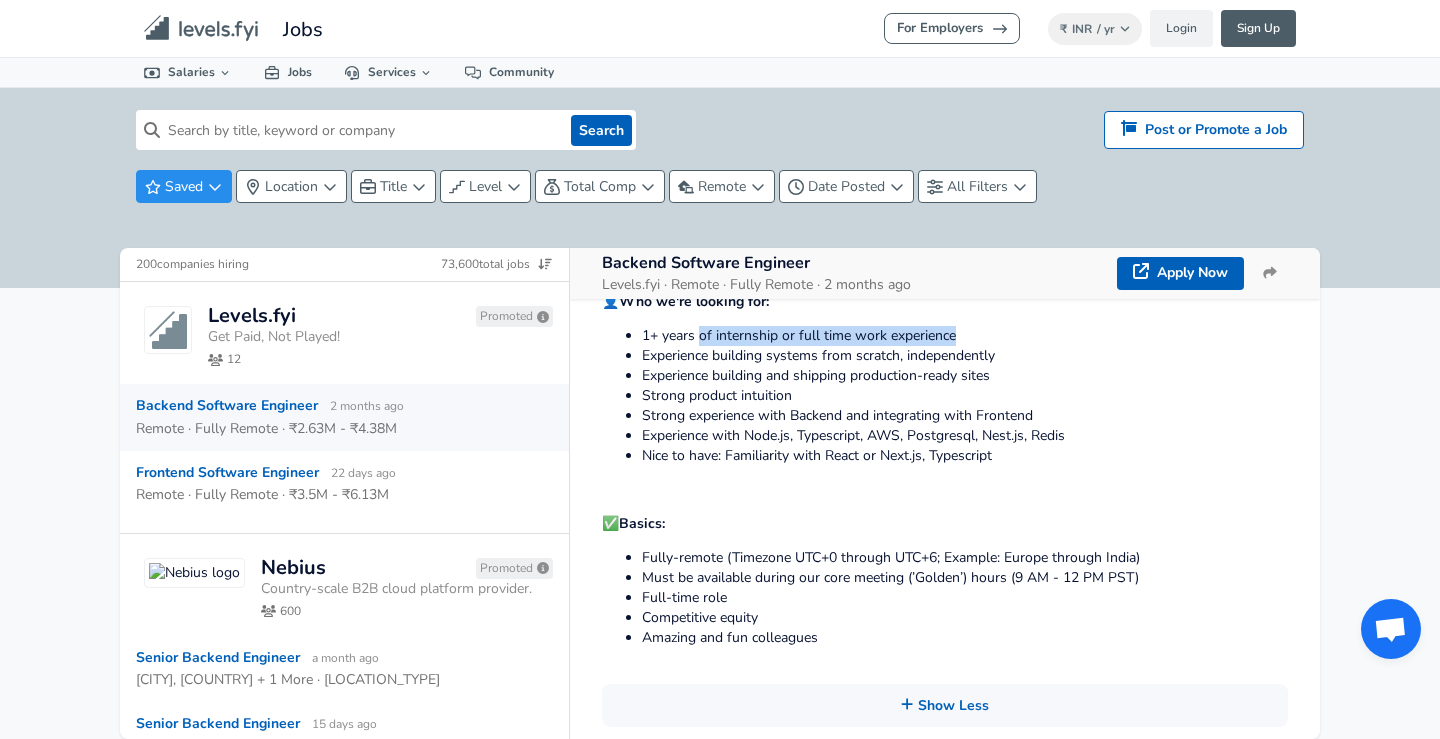 drag, startPoint x: 698, startPoint y: 334, endPoint x: 962, endPoint y: 345, distance: 264.22906 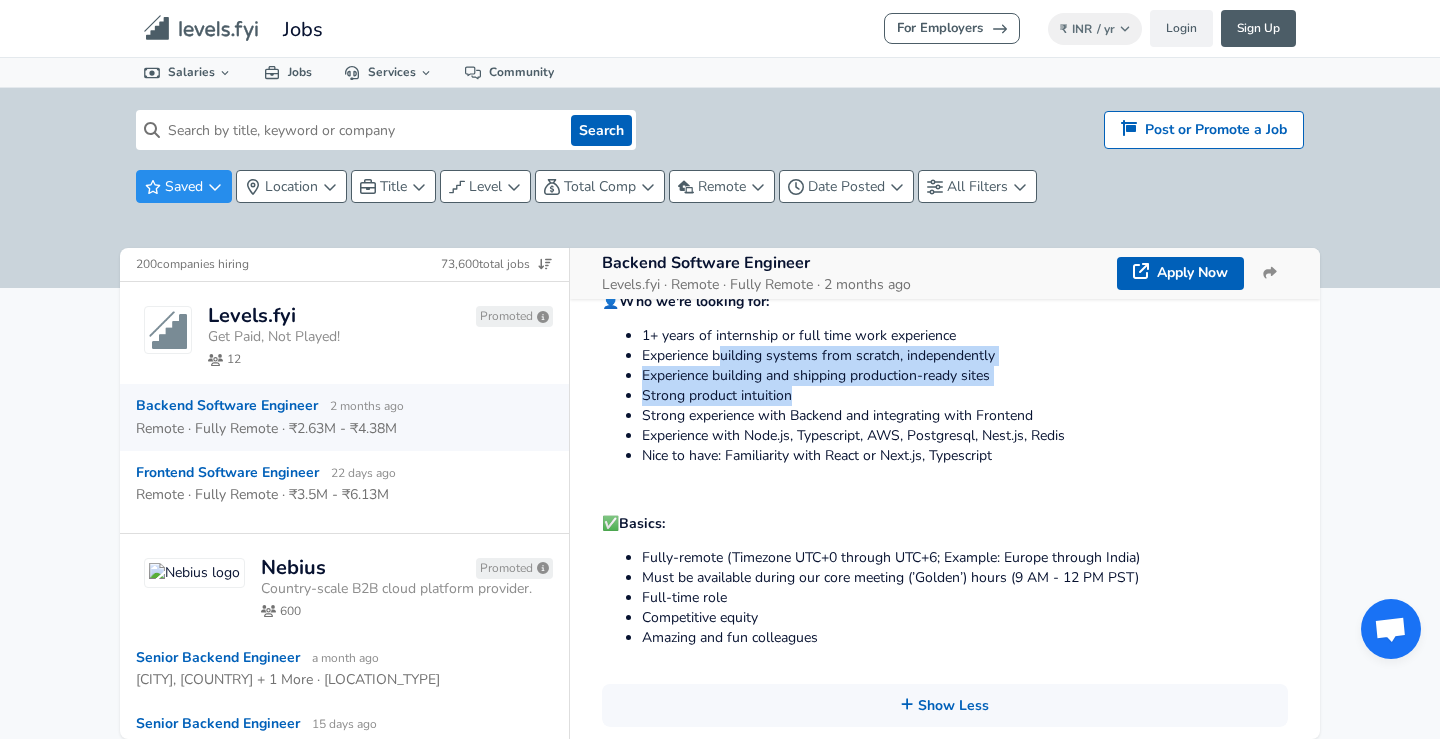 drag, startPoint x: 719, startPoint y: 357, endPoint x: 1028, endPoint y: 391, distance: 310.86493 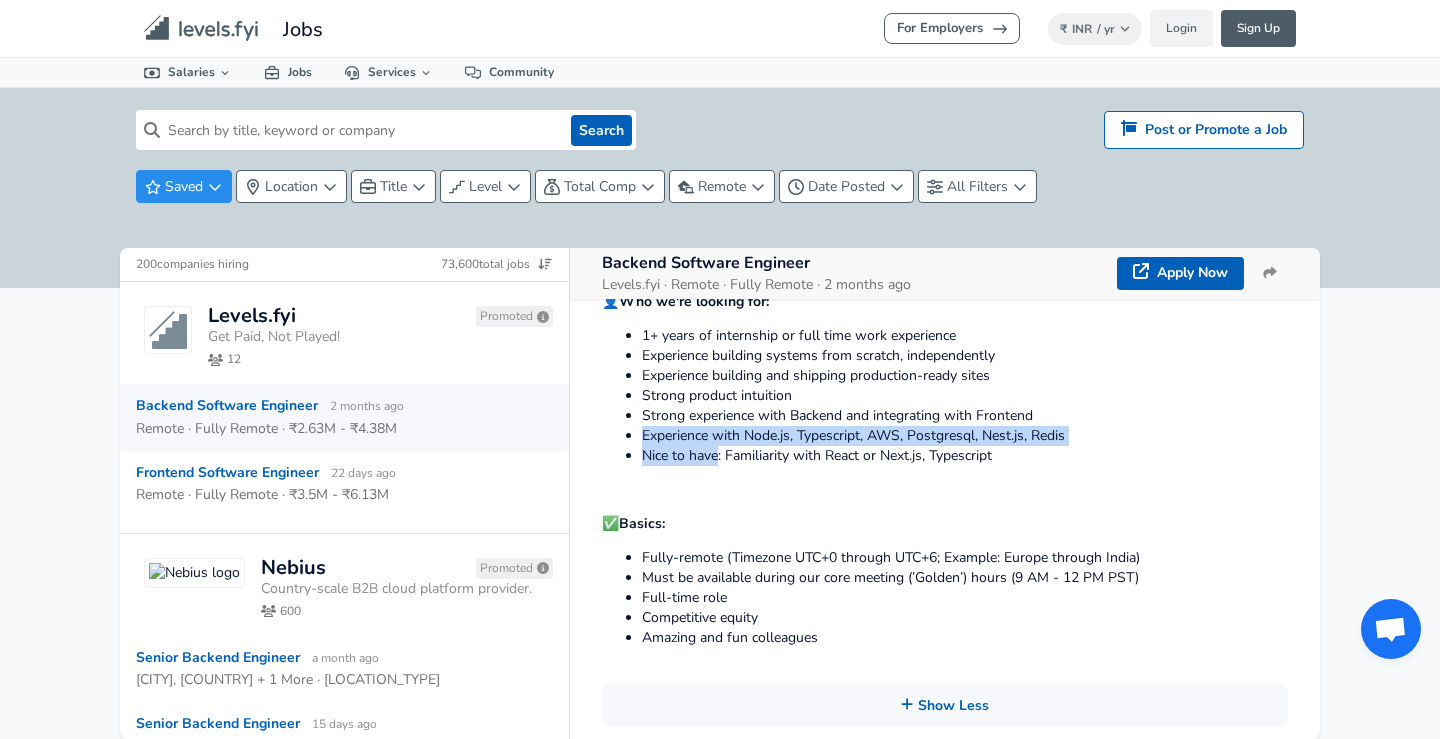 drag, startPoint x: 717, startPoint y: 448, endPoint x: 1080, endPoint y: 425, distance: 363.7279 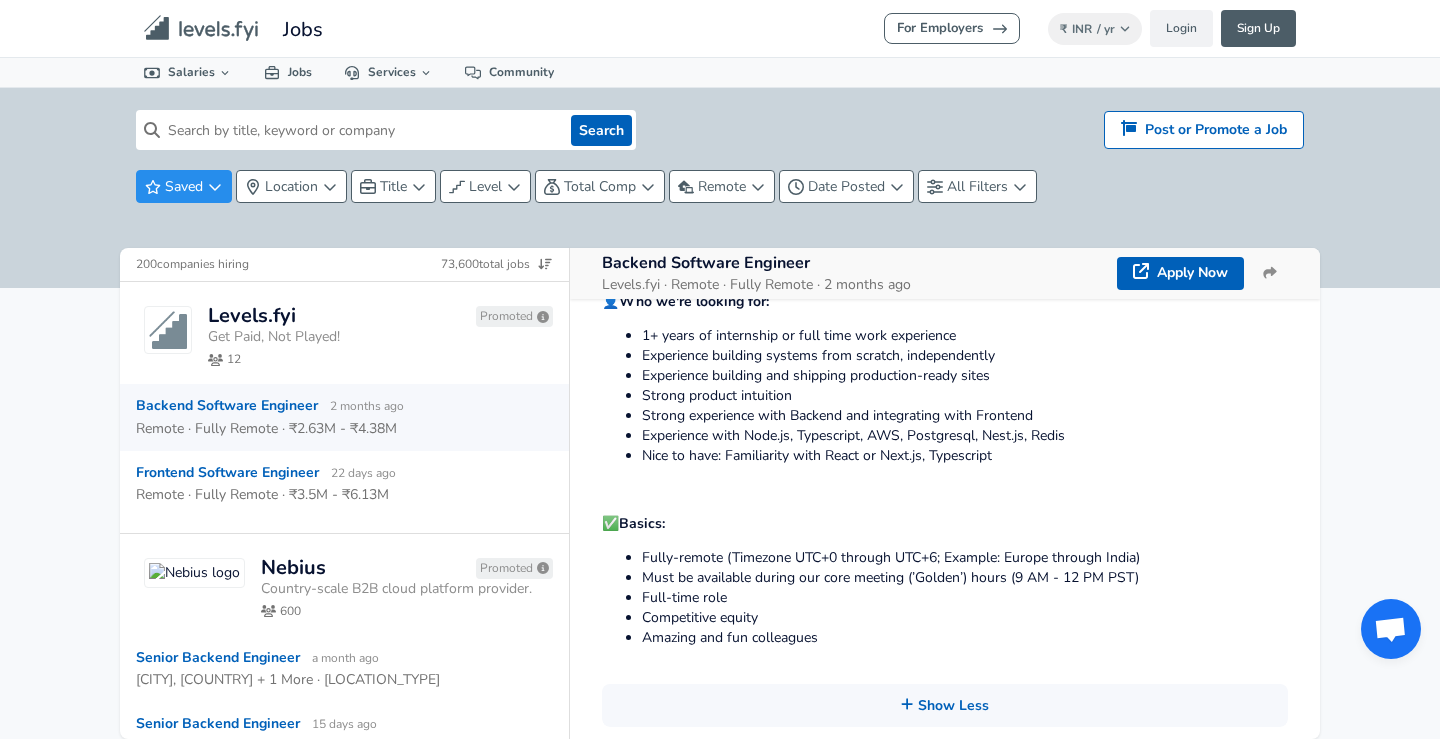 click on "Levels.fyi is looking for a full-time software engineer (backend primarily with full-stack exposure preferred) to join our team and build the future of compensation and careers! You'll be joining a close-knit team of 3 engineers currently to work across our product verticals. You'll have the opportunity to lead and own new projects / initiatives from idea to production end-to-end (architecture to deployment). We move fast and have come an incredibly long way on a tiny team. We're looking for a self-starter and resourceful engineer with strong communication skills and experience building things from scratch. 🔗 Apply : Fill the form here: https://forms.gle/ySHMRDJoSNKNSb759 If your background fits, we'll email you within 2 weeks to set up a quick call to discuss next steps! 💰 Compensation: $30-50k USD Salary + Equity 📈 About Us: Levels.fyi 👤 Who we're looking for: 1+ years of internship or full time work experience Strong product intuition ✅ Basics:" at bounding box center (945, 197) 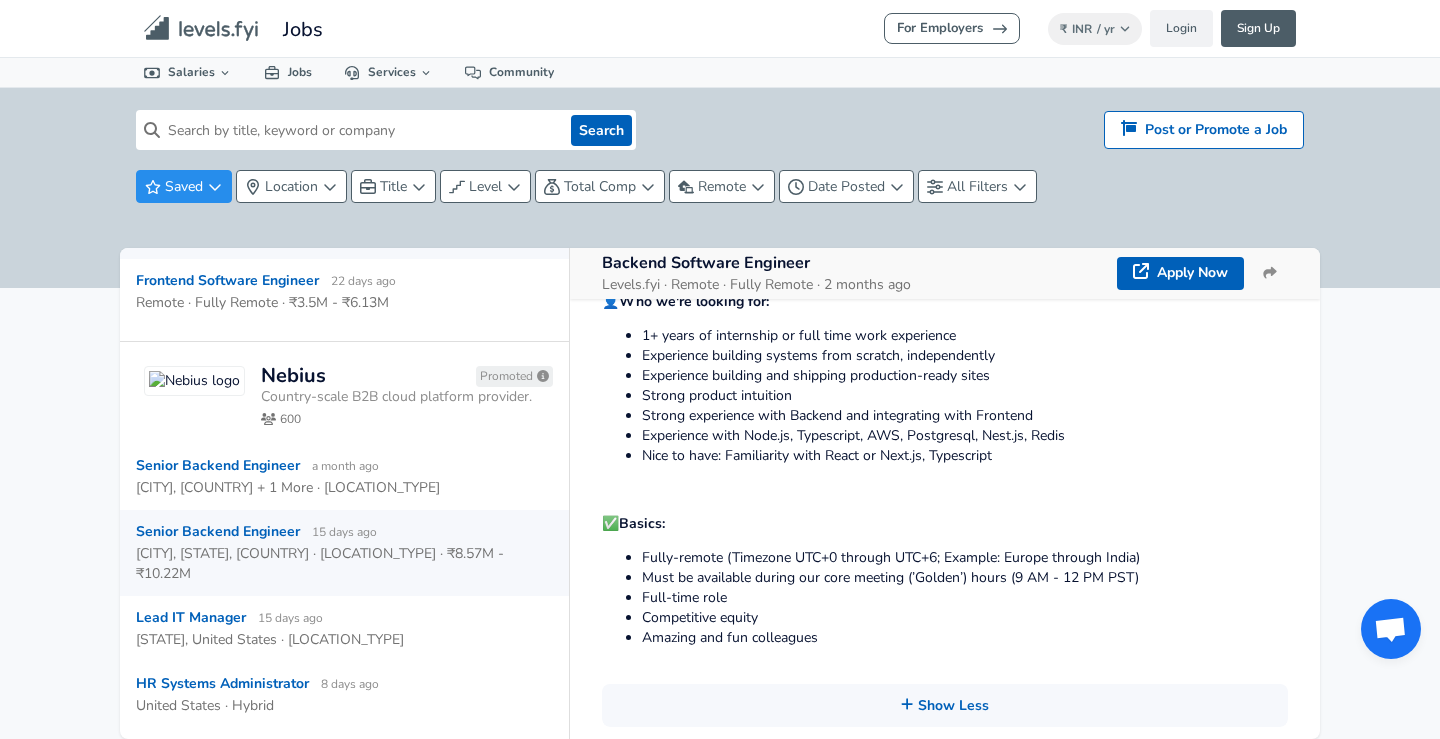scroll, scrollTop: 300, scrollLeft: 0, axis: vertical 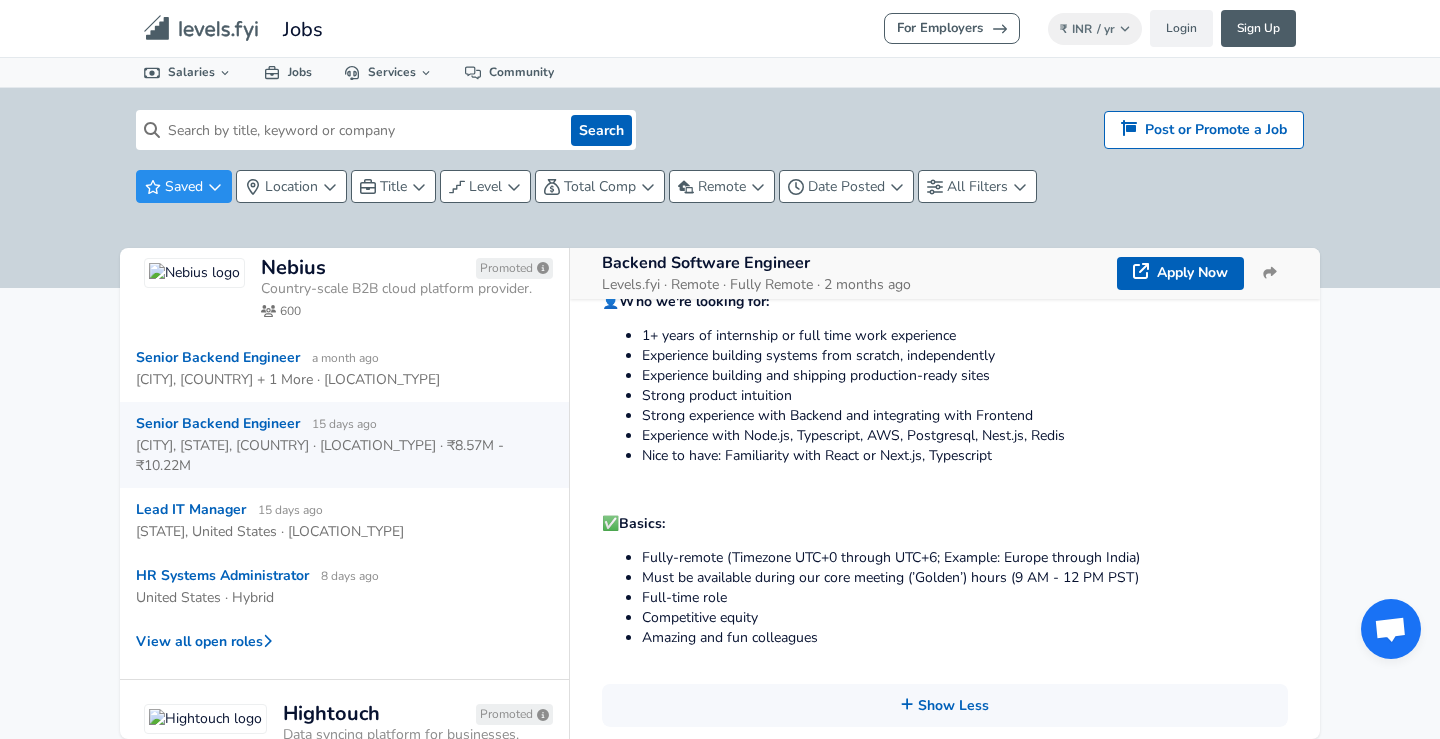 click on "[CITY], [STATE], [COUNTRY] · [LOCATION_TYPE] · ₹8.57M -
₹10.22M" at bounding box center [336, 456] 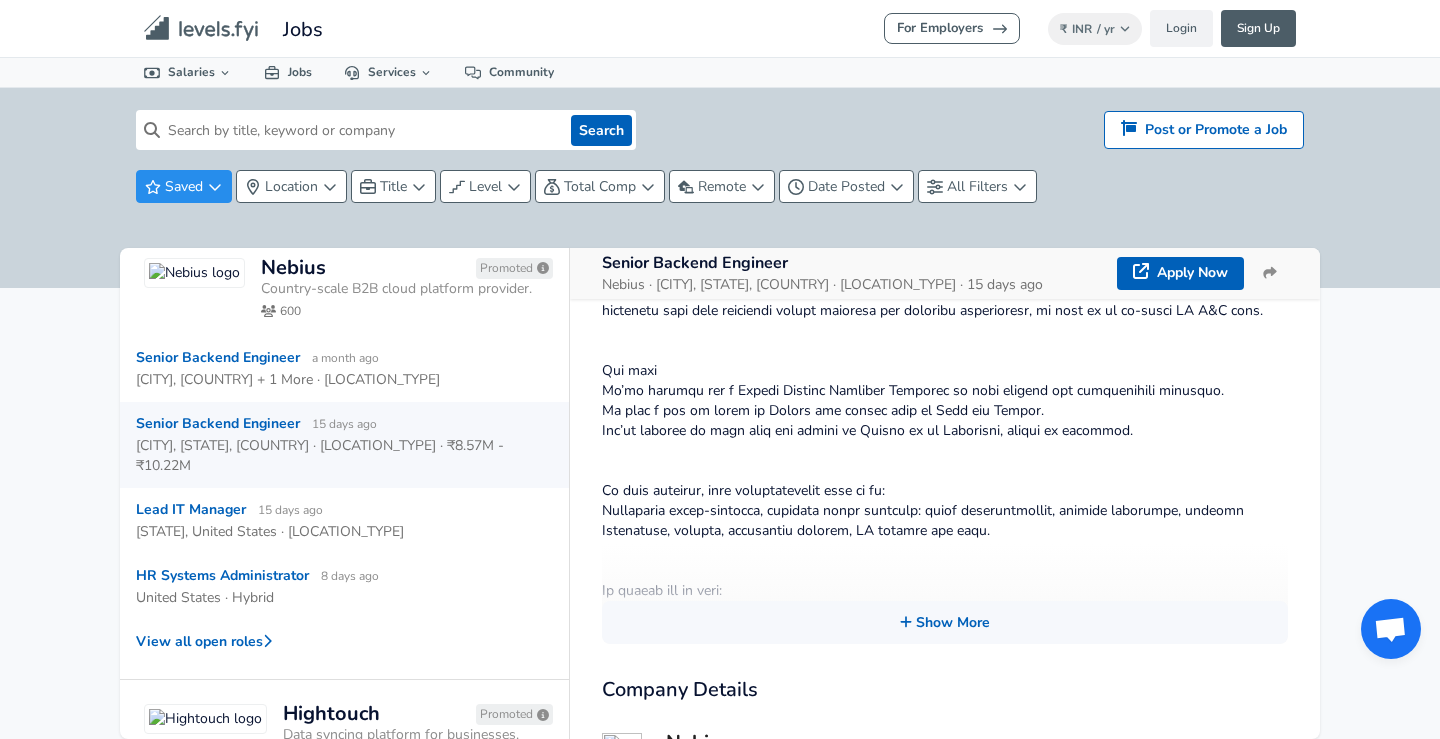 scroll, scrollTop: 351, scrollLeft: 0, axis: vertical 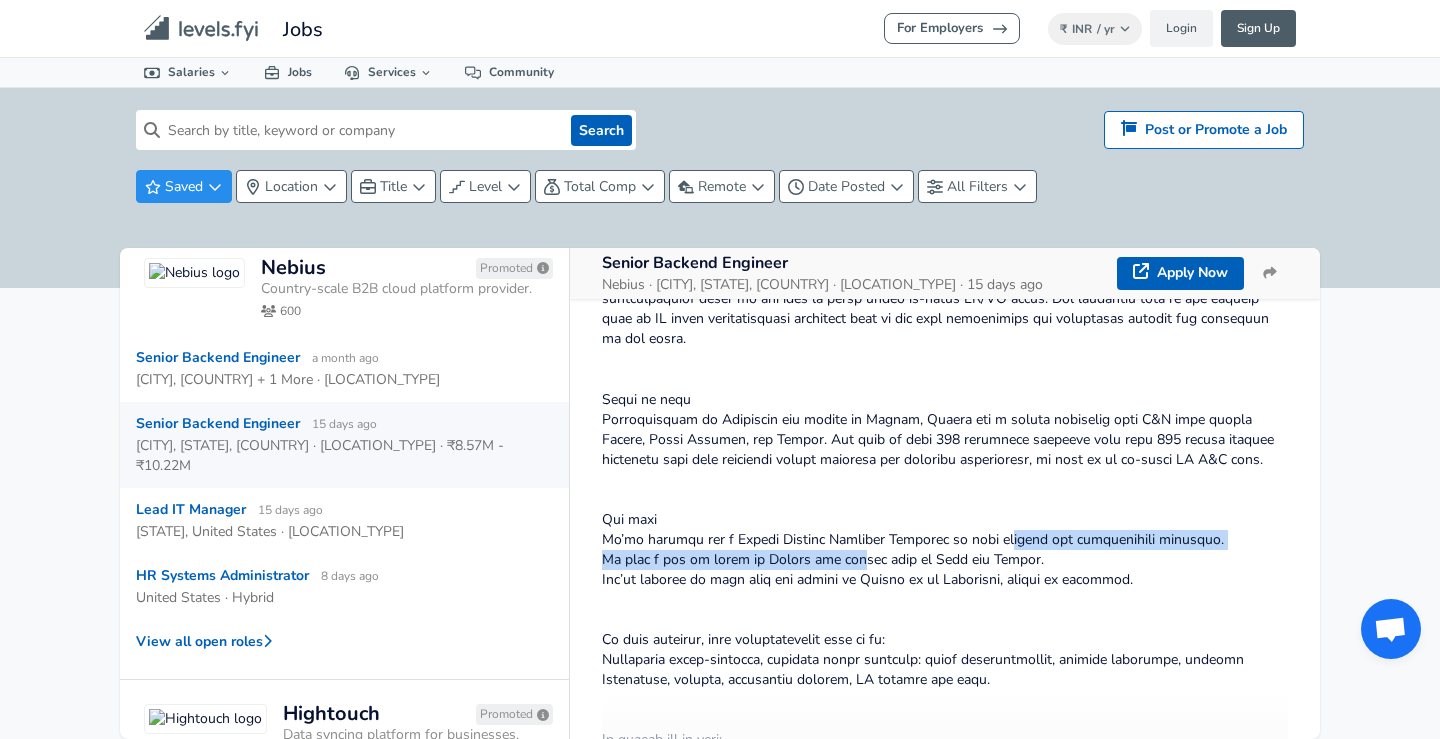 drag, startPoint x: 895, startPoint y: 570, endPoint x: 1005, endPoint y: 566, distance: 110.0727 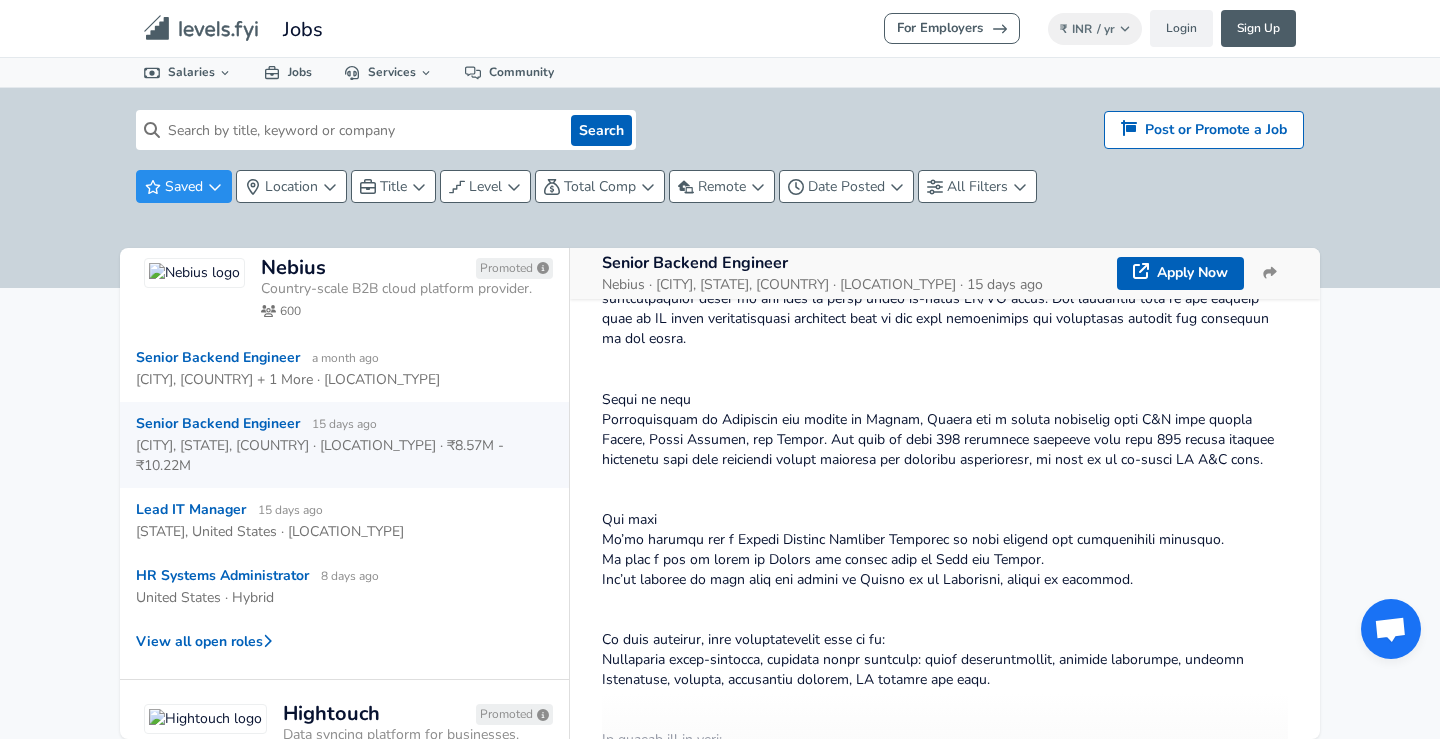 click at bounding box center [945, 709] 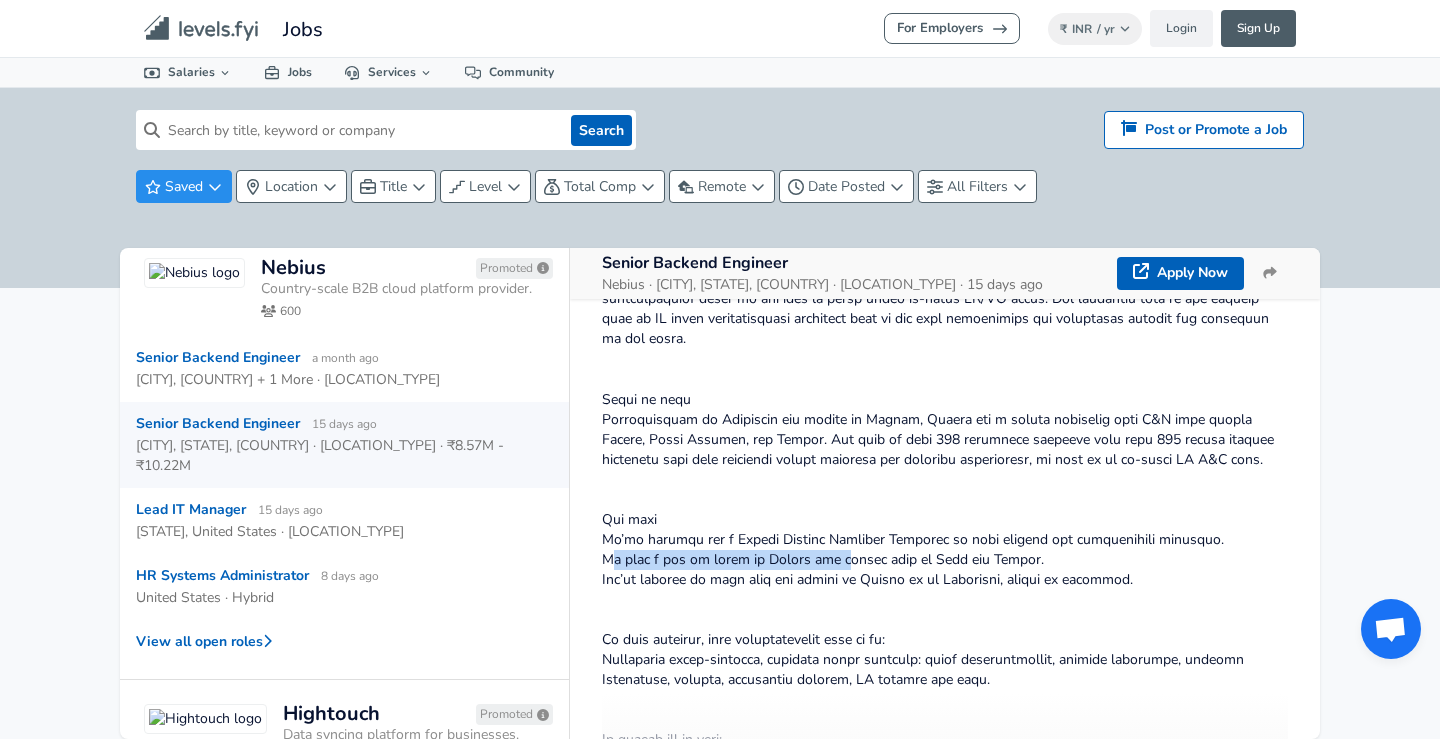 drag, startPoint x: 615, startPoint y: 587, endPoint x: 845, endPoint y: 585, distance: 230.0087 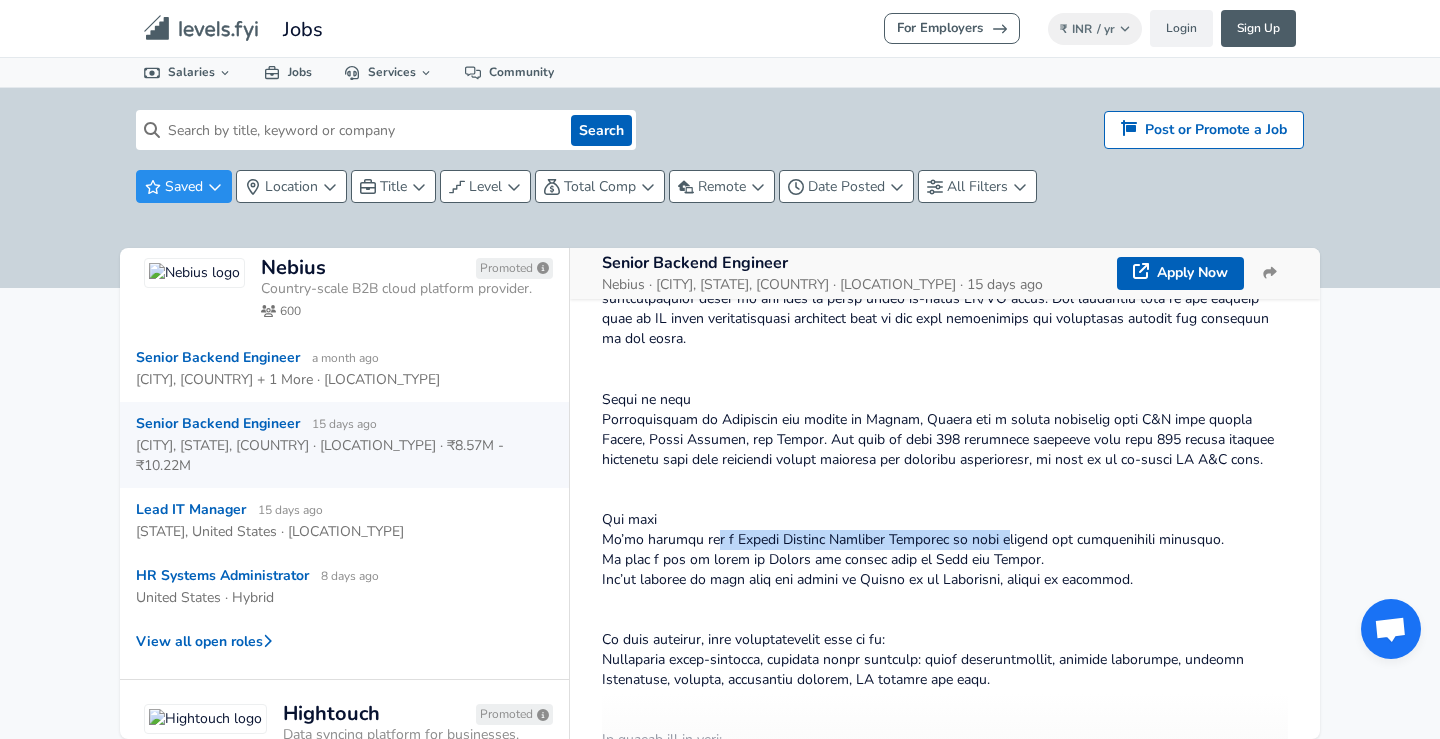 drag, startPoint x: 703, startPoint y: 564, endPoint x: 1004, endPoint y: 561, distance: 301.01495 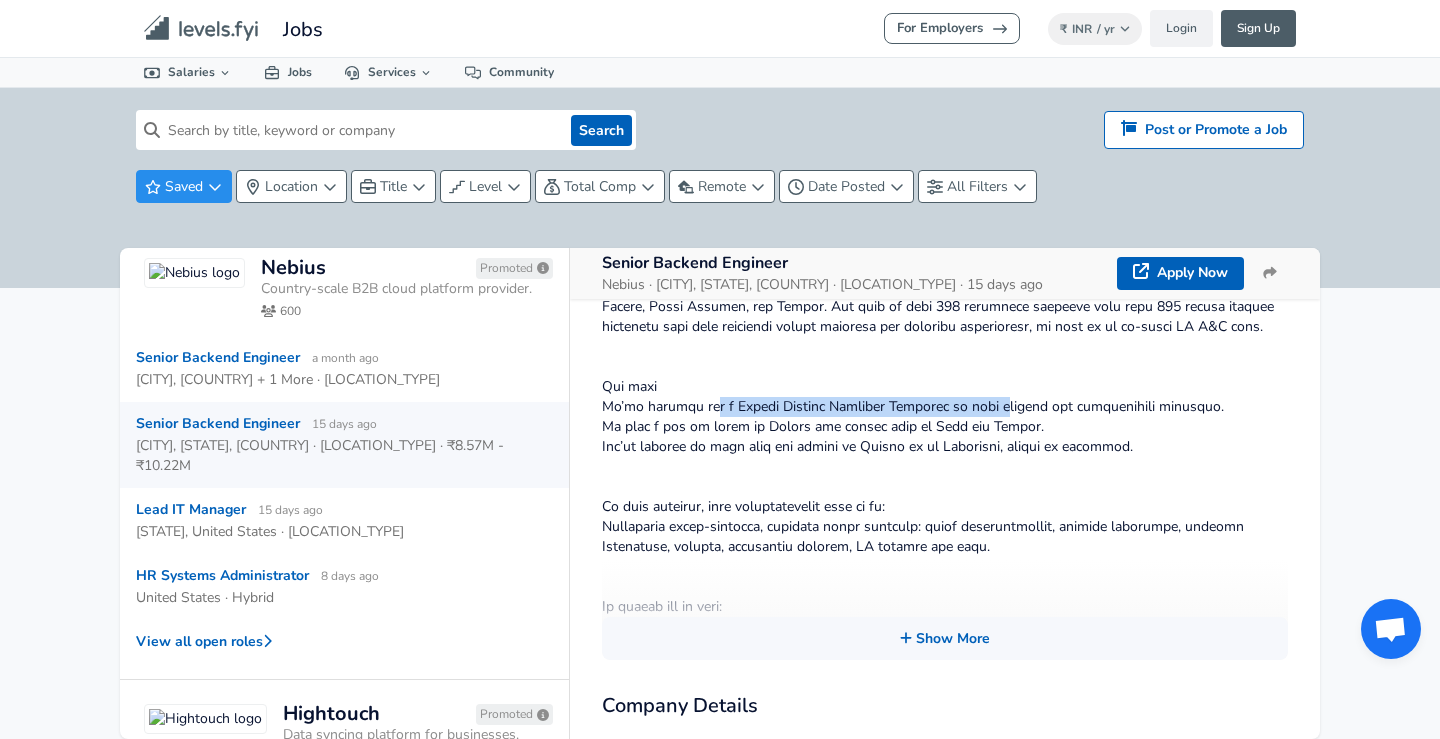 scroll, scrollTop: 551, scrollLeft: 0, axis: vertical 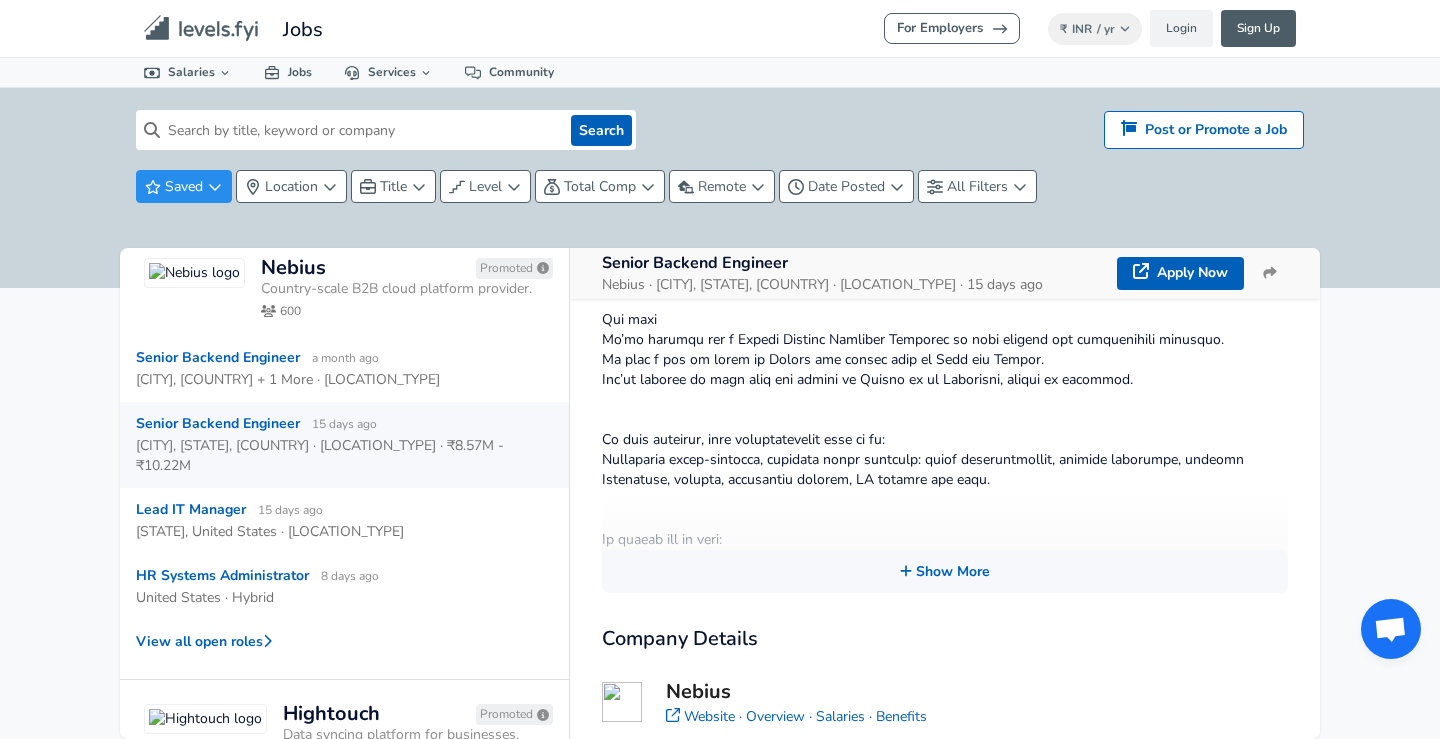 click on "Show More" at bounding box center [945, 543] 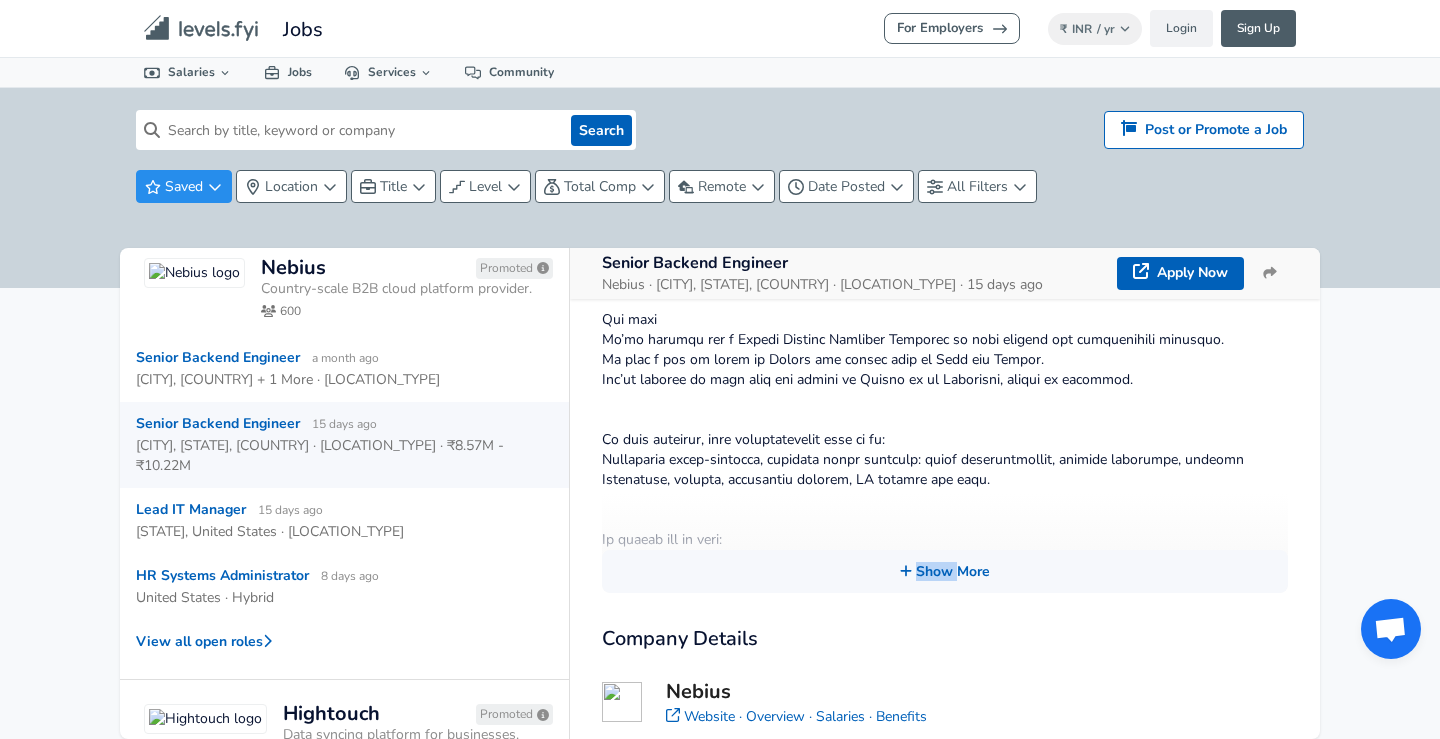 click on "Show More" at bounding box center [945, 543] 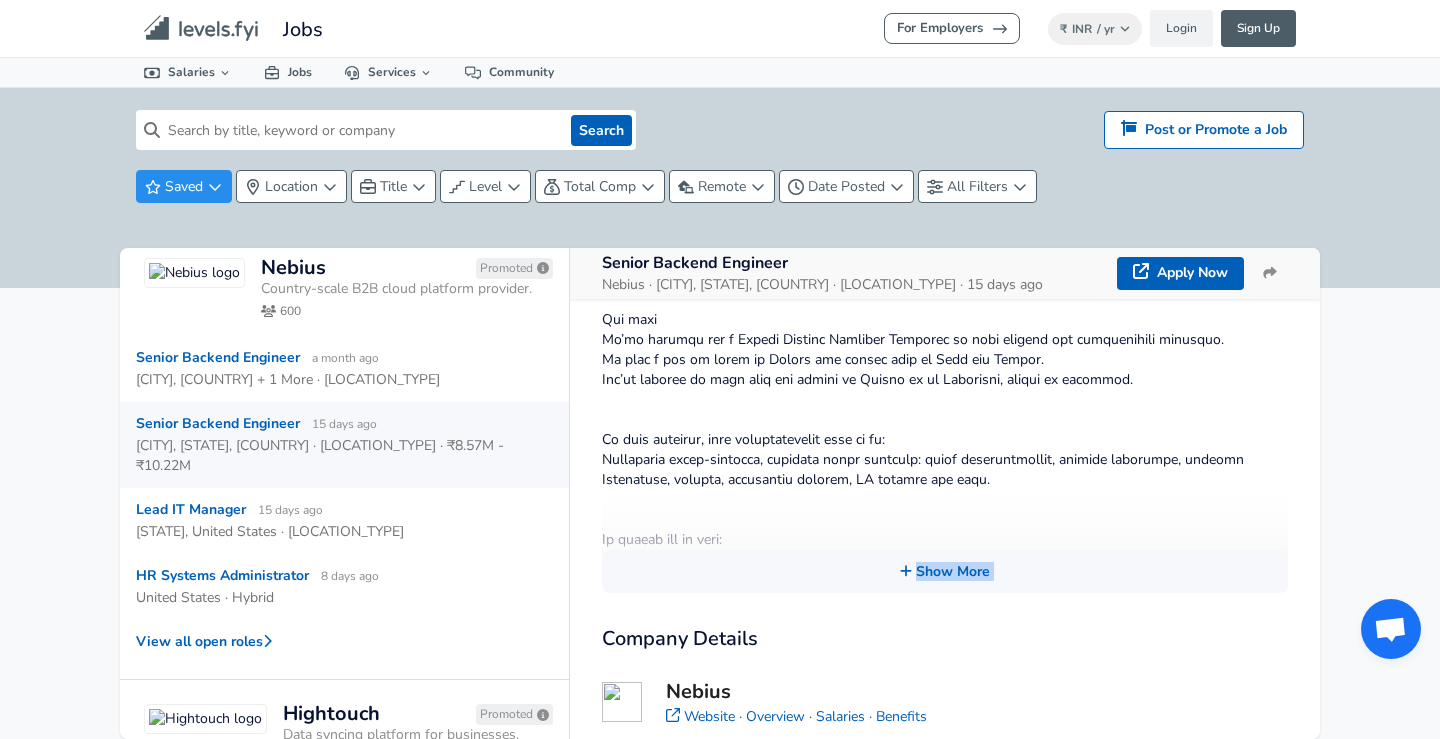 click on "Show More" at bounding box center [945, 543] 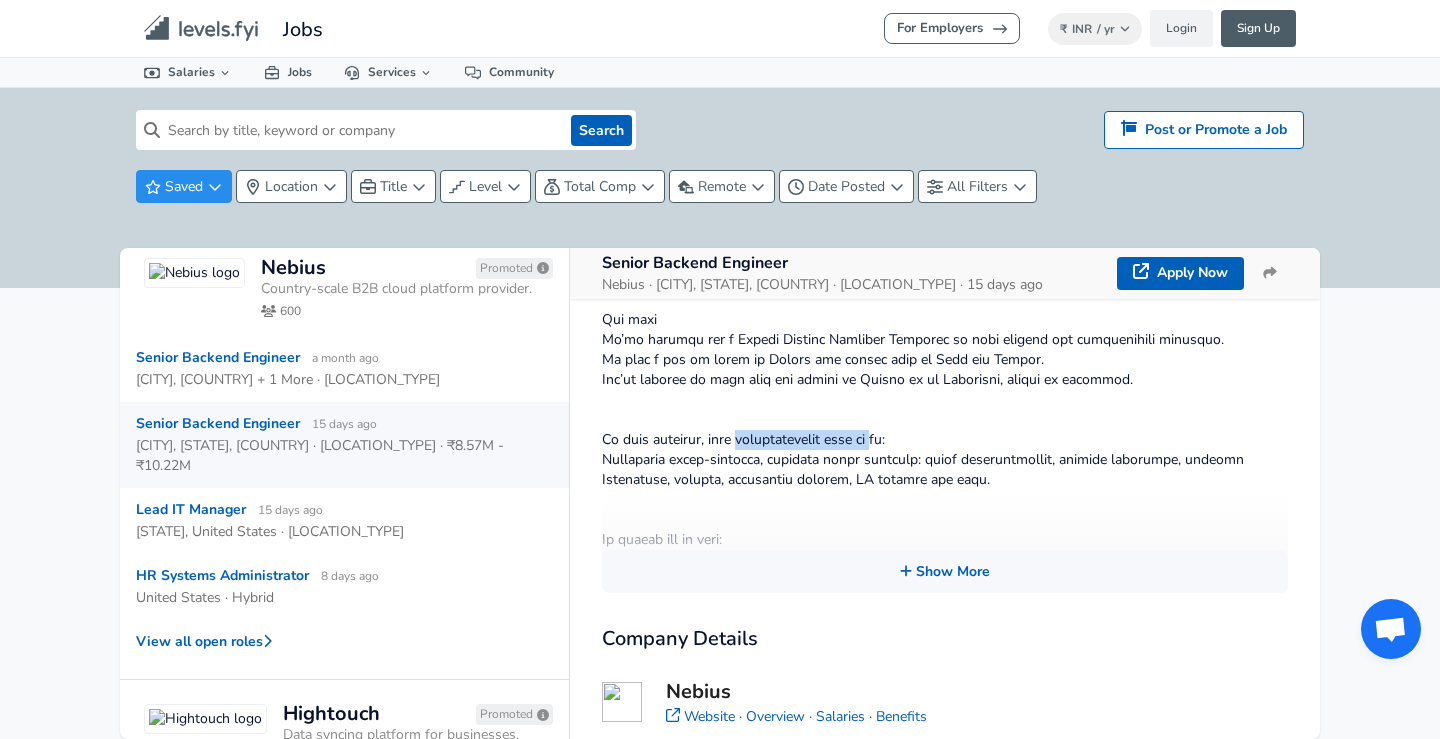 drag, startPoint x: 836, startPoint y: 458, endPoint x: 866, endPoint y: 458, distance: 30 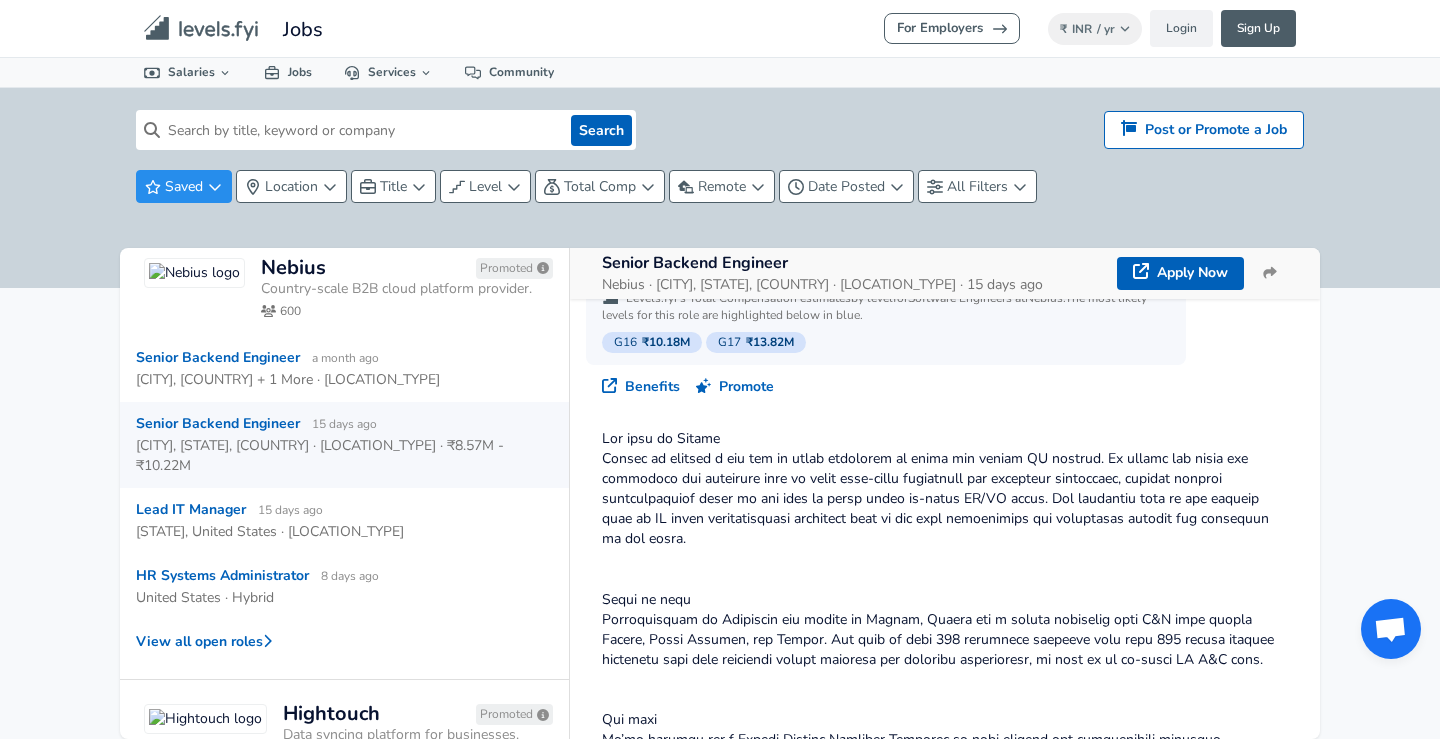 scroll, scrollTop: 0, scrollLeft: 0, axis: both 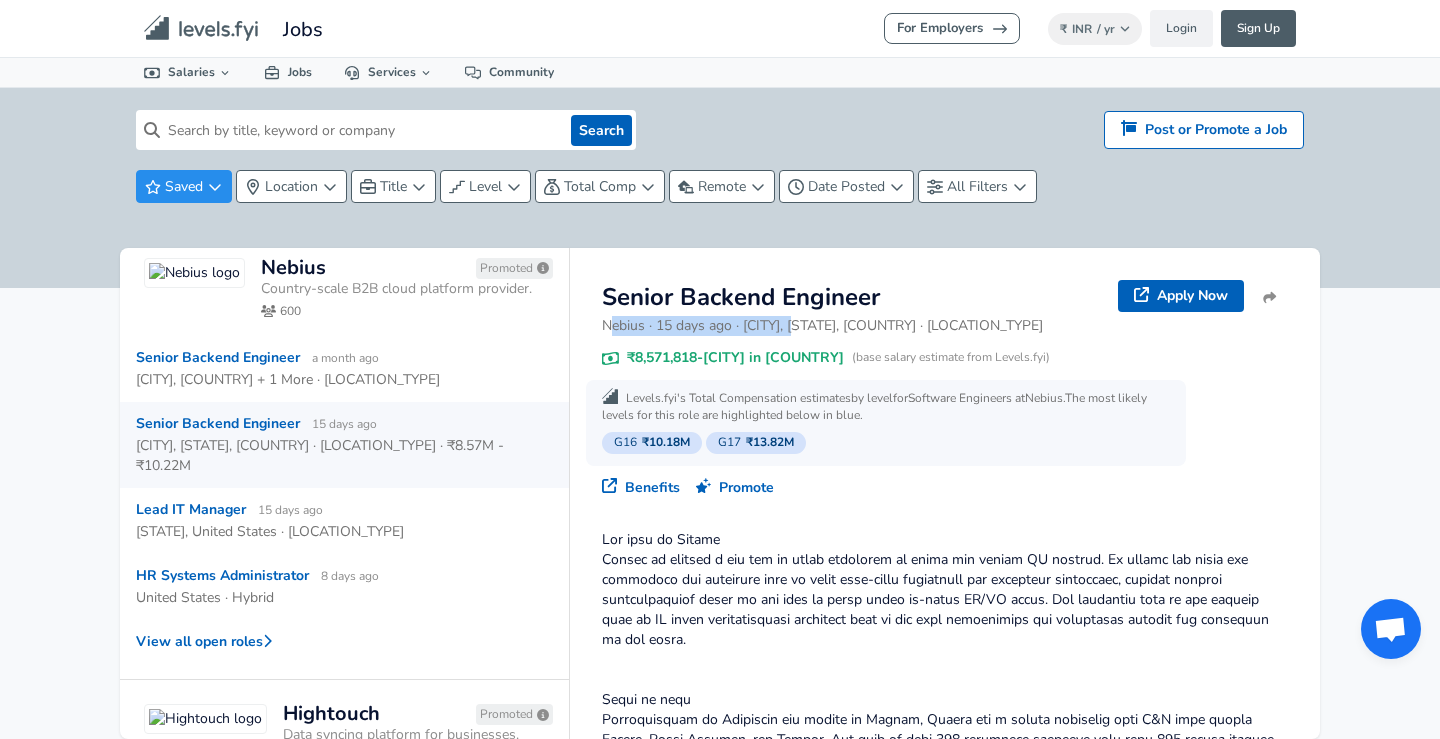 drag, startPoint x: 610, startPoint y: 325, endPoint x: 815, endPoint y: 325, distance: 205 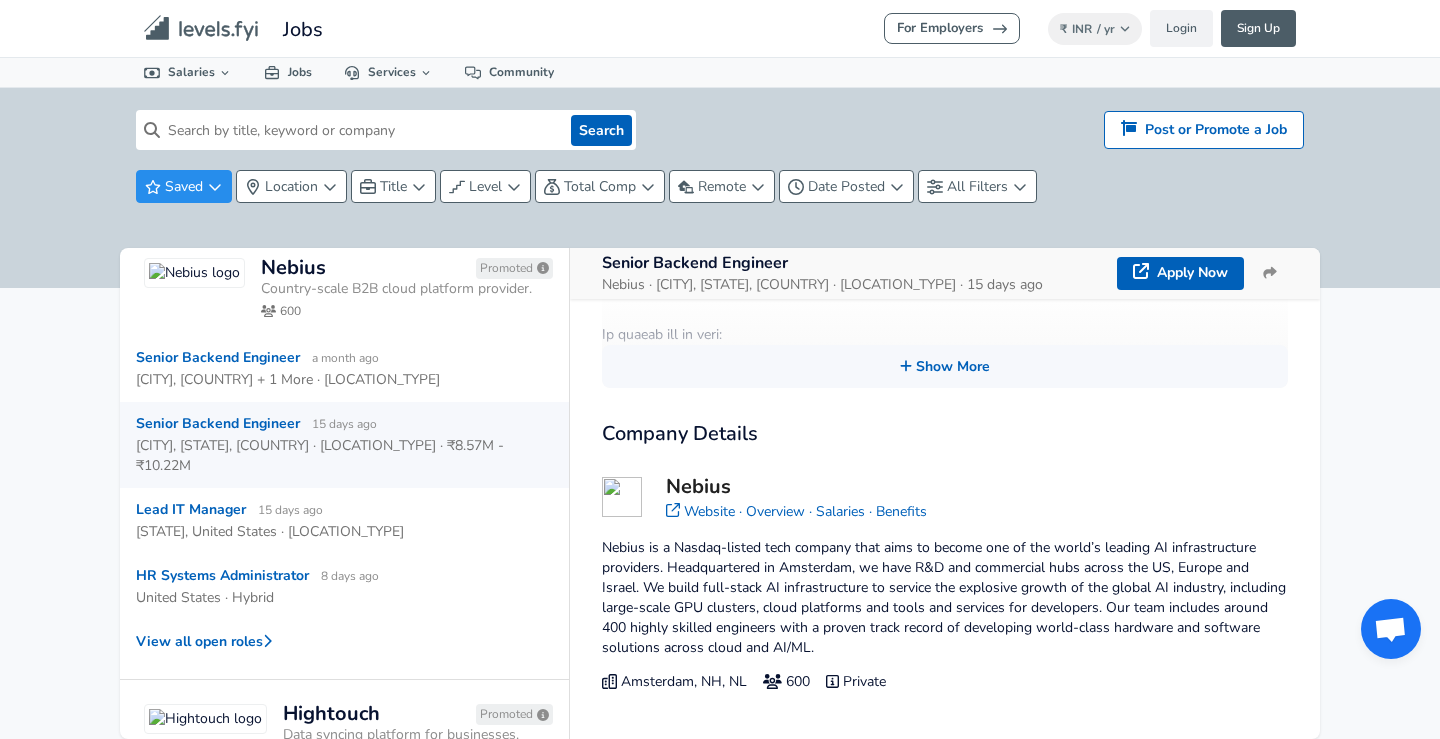 scroll, scrollTop: 757, scrollLeft: 0, axis: vertical 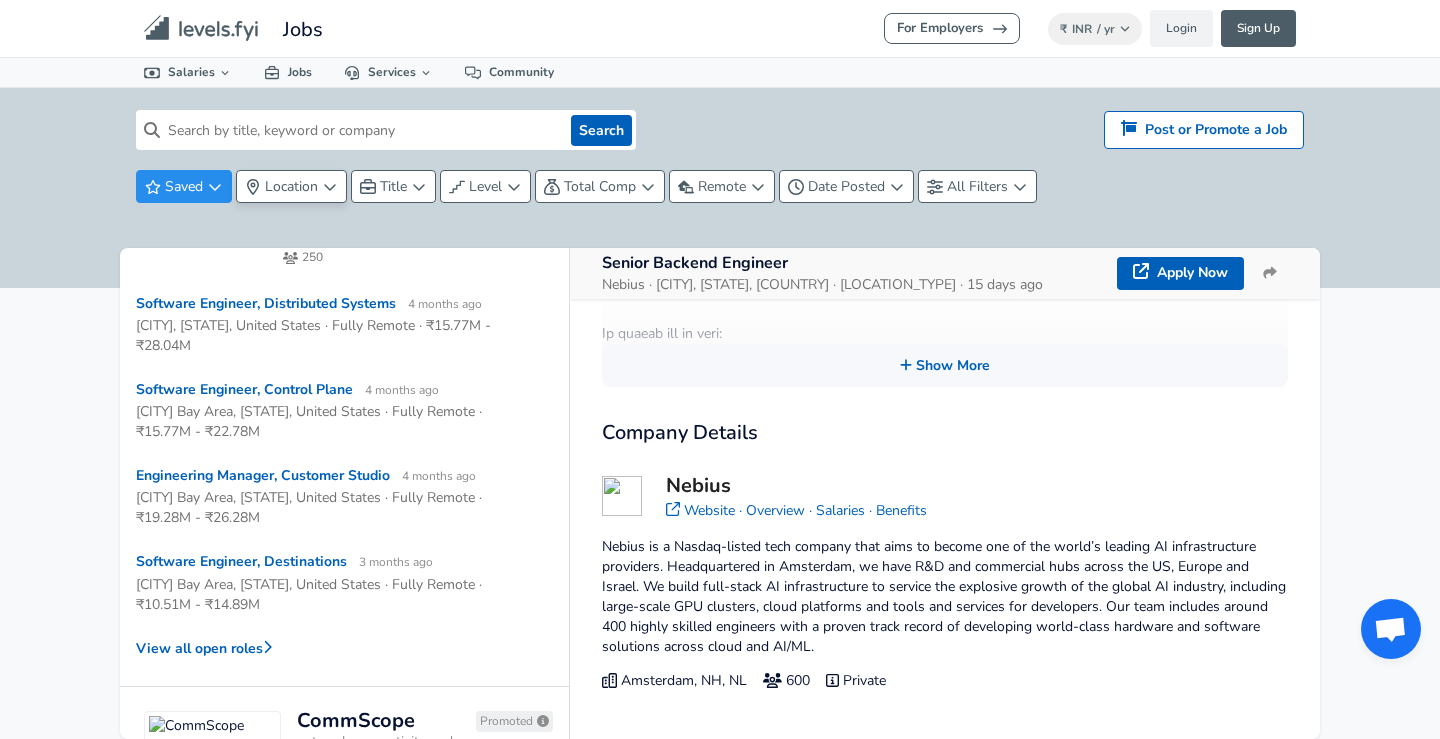 click on "Location" at bounding box center [291, 186] 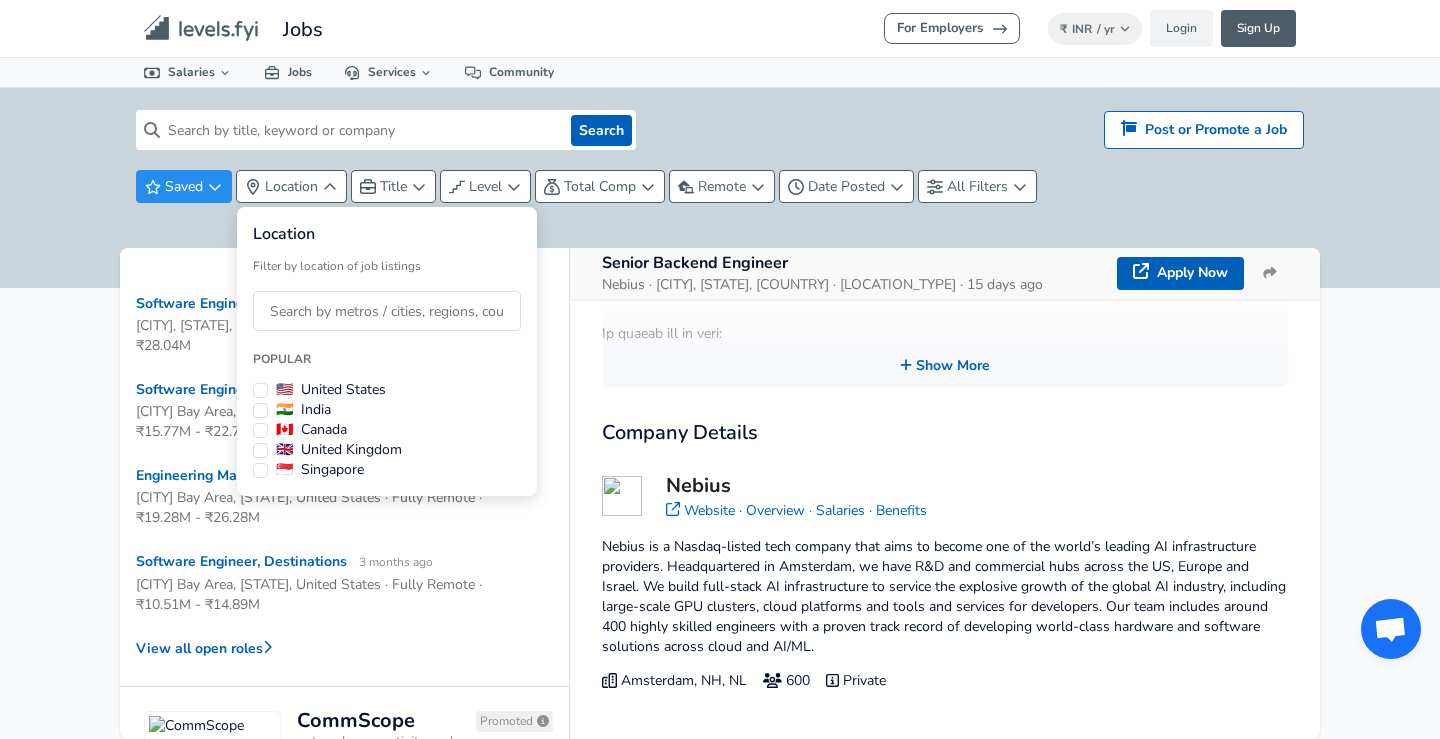 click on "🇮🇳 India" at bounding box center (303, 410) 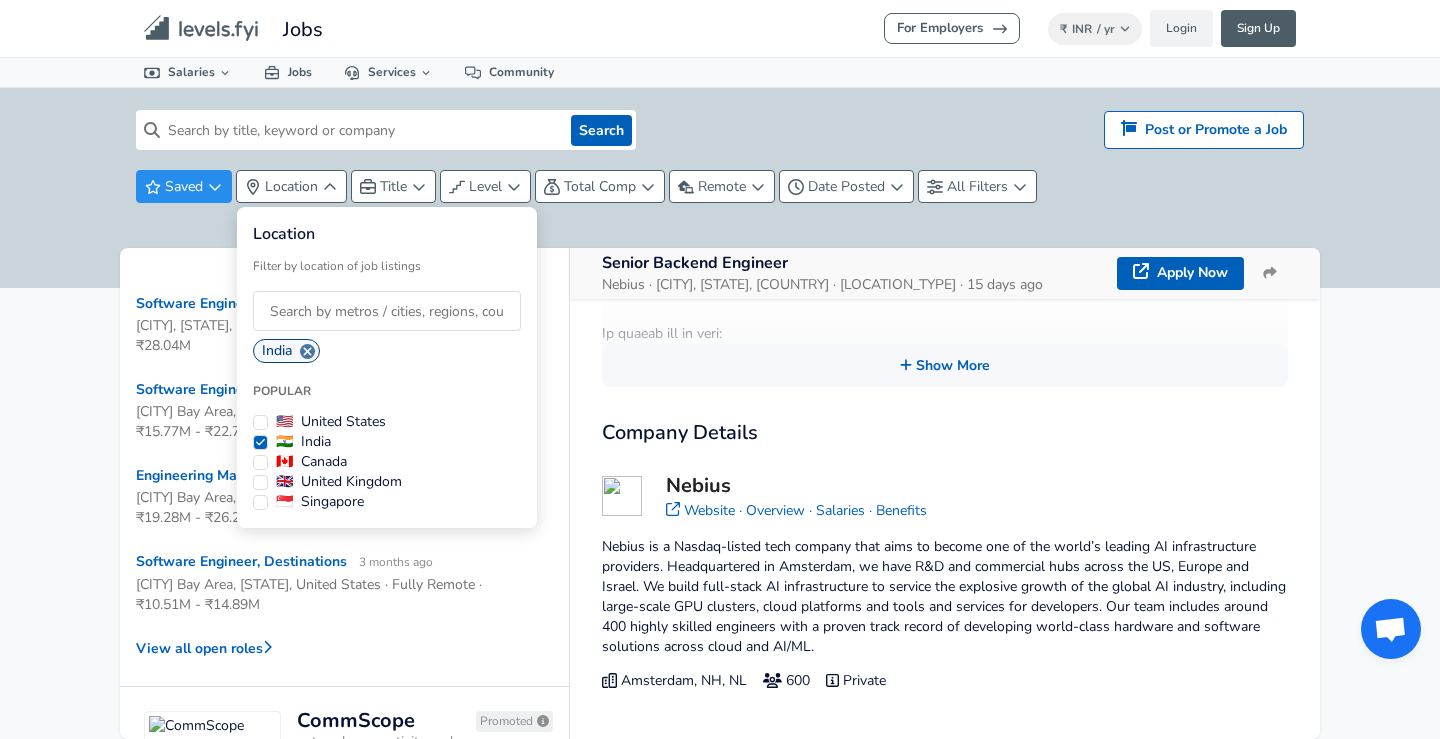 click at bounding box center (387, 311) 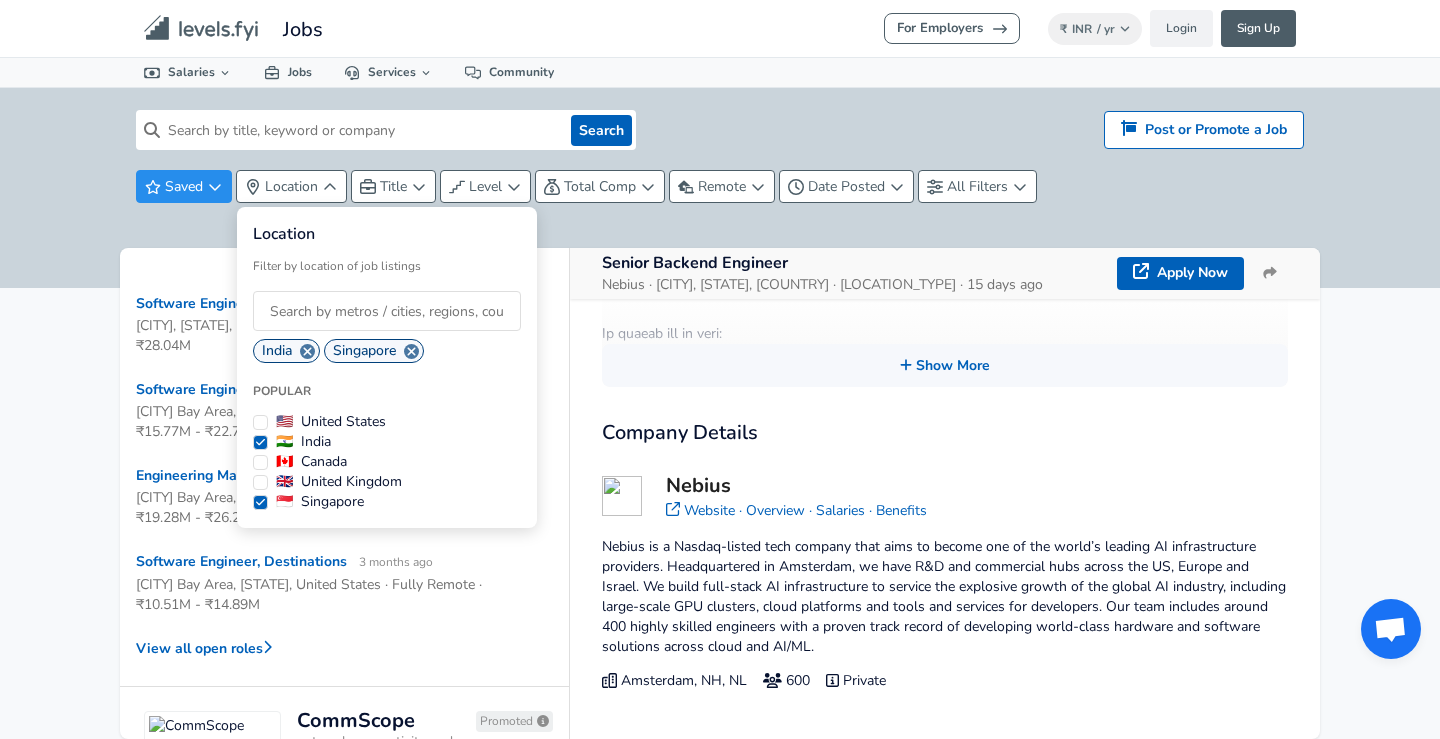 click at bounding box center (387, 311) 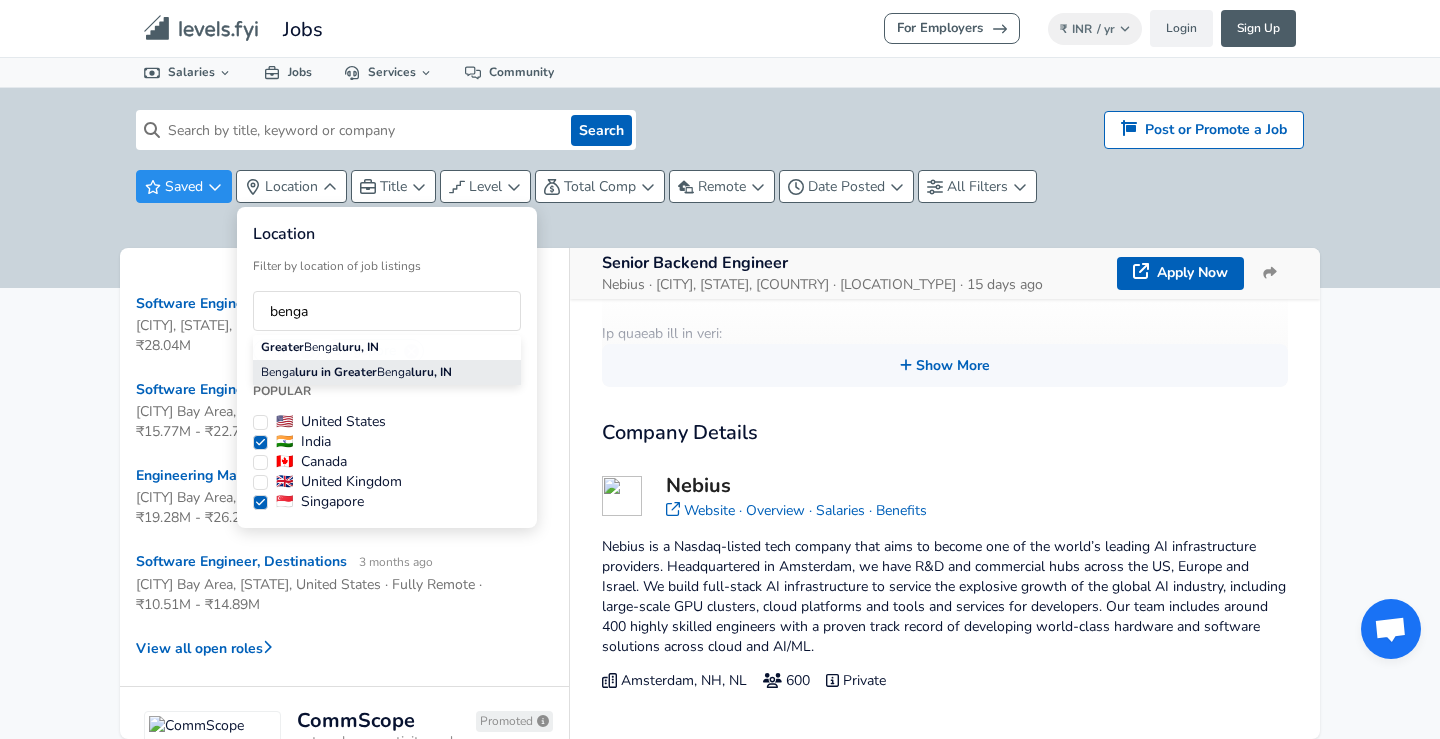 type on "benga" 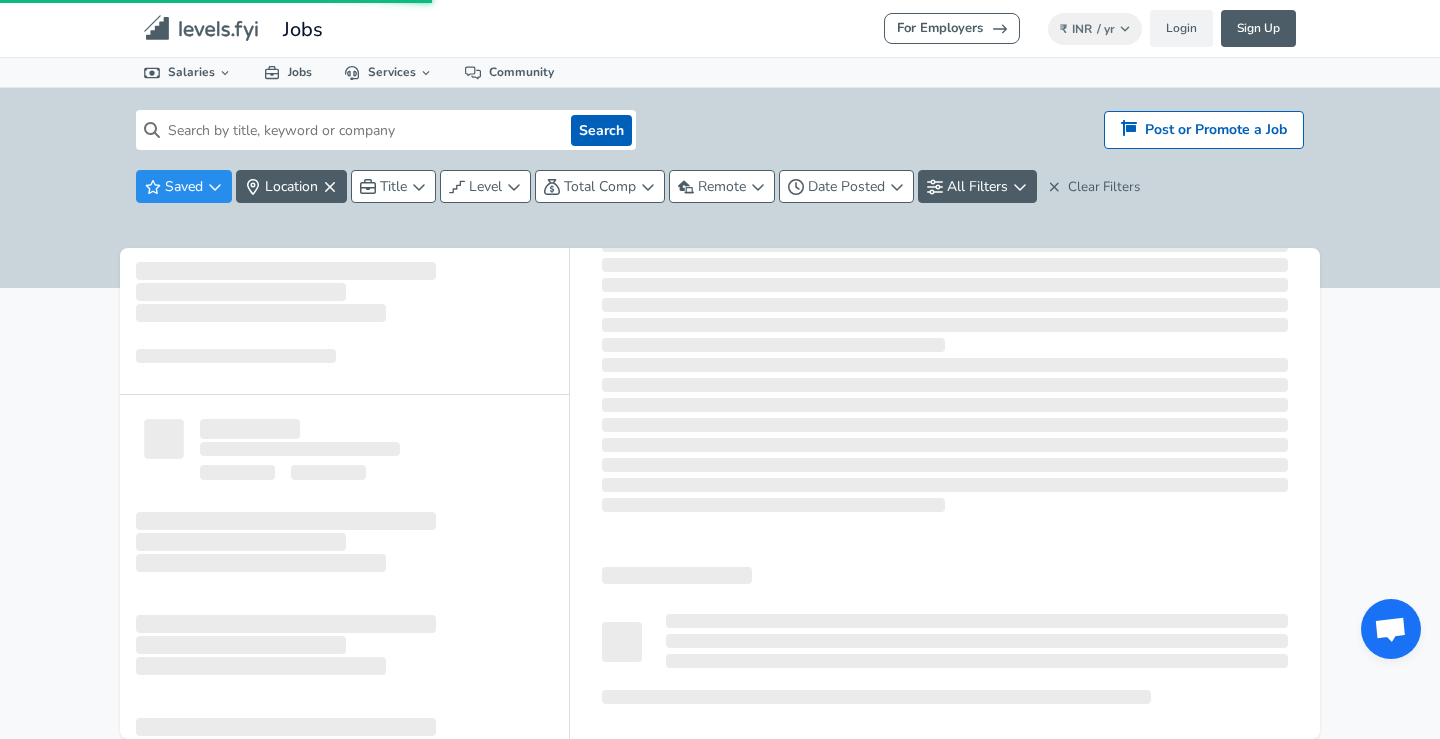 click on "For Employers ₹ INR / yr Change Login Sign Up All Data By Location By Company By Title Salary Calculator Chart Visualizations Verified Salaries Internships Negotiation Support Compare Benefits Who's Hiring 2024 Pay Report Top Paying Companies Integrate Blog Press Jobs Levels FYI Logo Salaries 📂 All Data 🌎 By Location 🏢 By Company 🖋 By Title 🏭️ By Industry 📍 Salary Heatmap 📈 Chart Visualizations 🔥 Real-time Percentiles 🎓 Internships ❣️ Compare Benefits 🎬 2024 Pay Report 🏆 Top Paying Companies 💸 Calculate Meeting Cost #️⃣ Salary Calculator Contribute Add Salary Add Company Benefits Add Level Mapping Jobs Services Candidate Services 💵 Negotiation Coaching 📄 Resume Review 🎁 Gift a Resume Review For Employers Interactive Offers Real-time Percentiles 🔥 Compensation Benchmarking For Academic Research Compensation Dataset Community Search Hiring? Post or Promote a job Post or Promote a Job Saved Location Title Level" at bounding box center (720, 369) 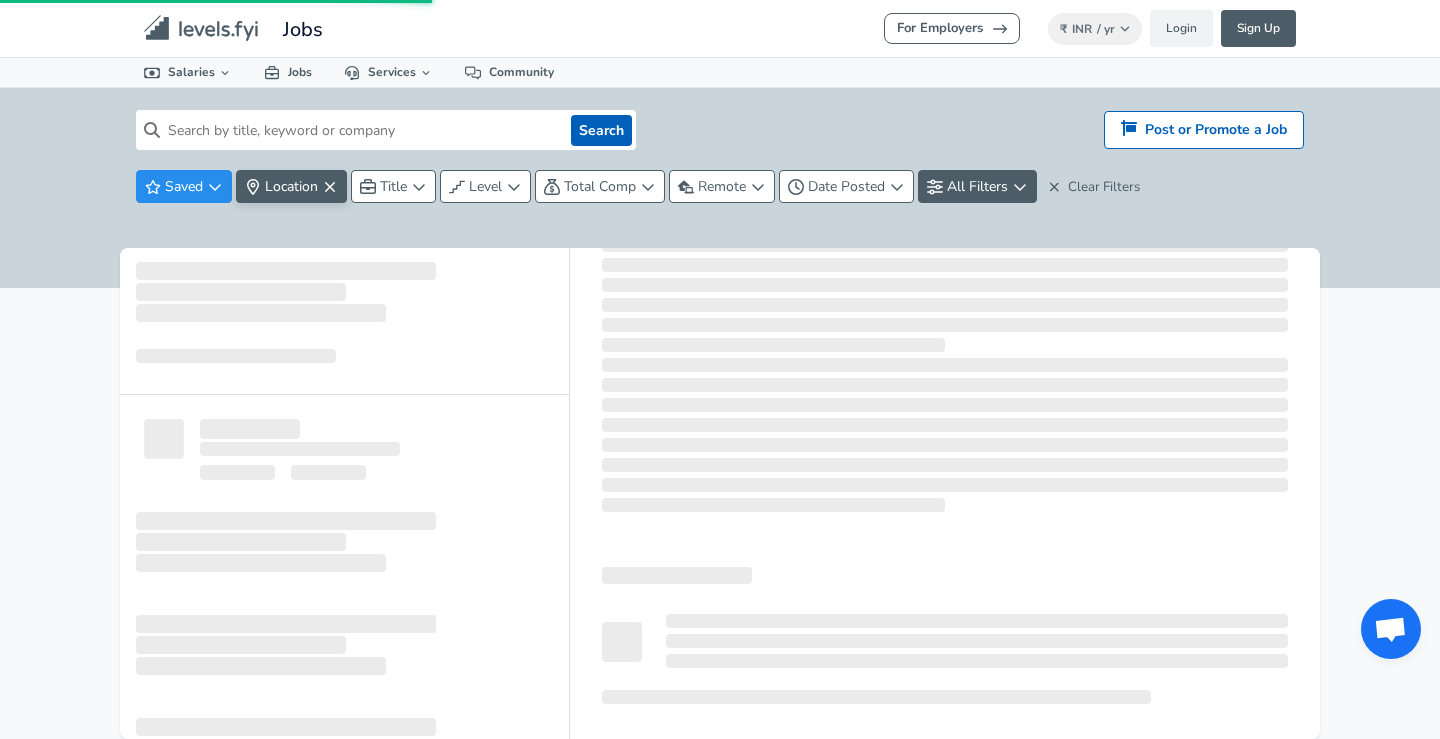scroll, scrollTop: 0, scrollLeft: 0, axis: both 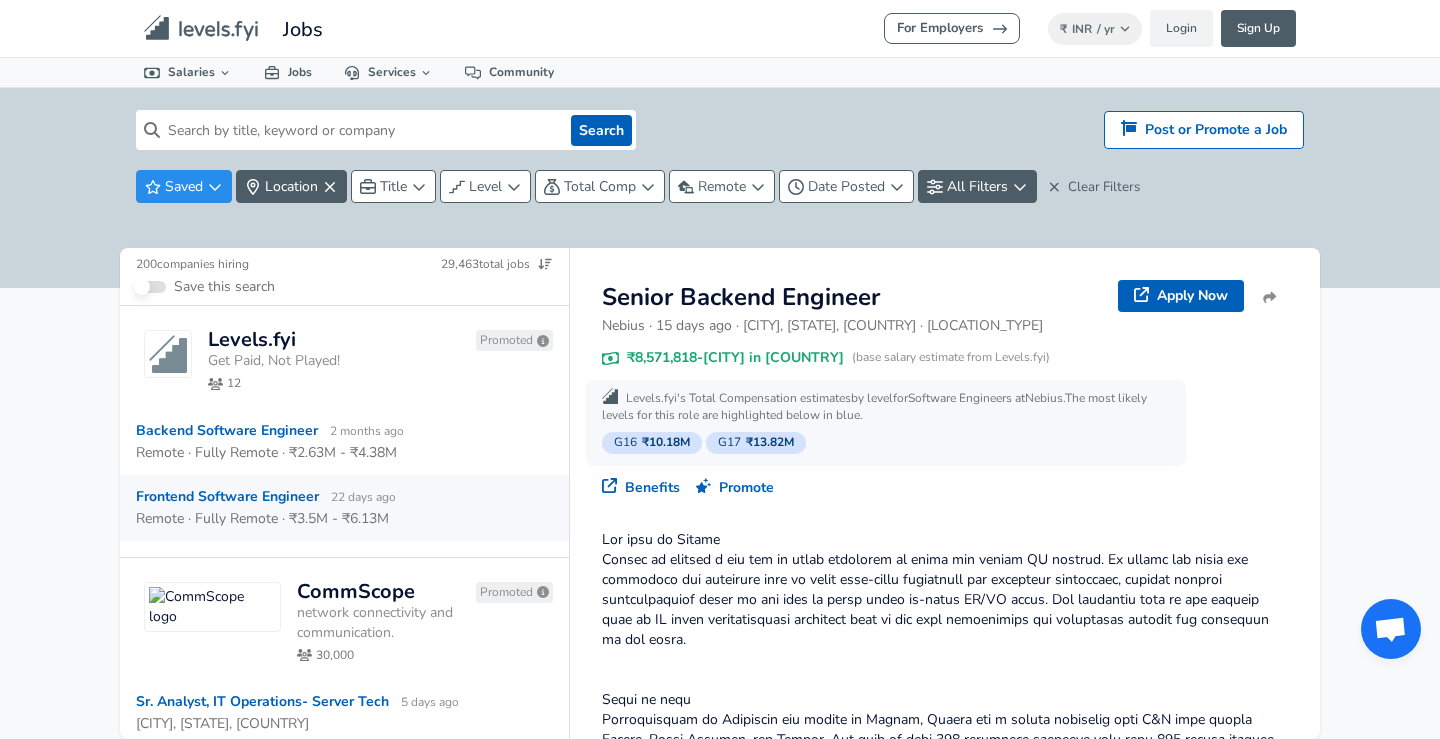 click on "Frontend Software Engineer 22 days ago" at bounding box center (336, 497) 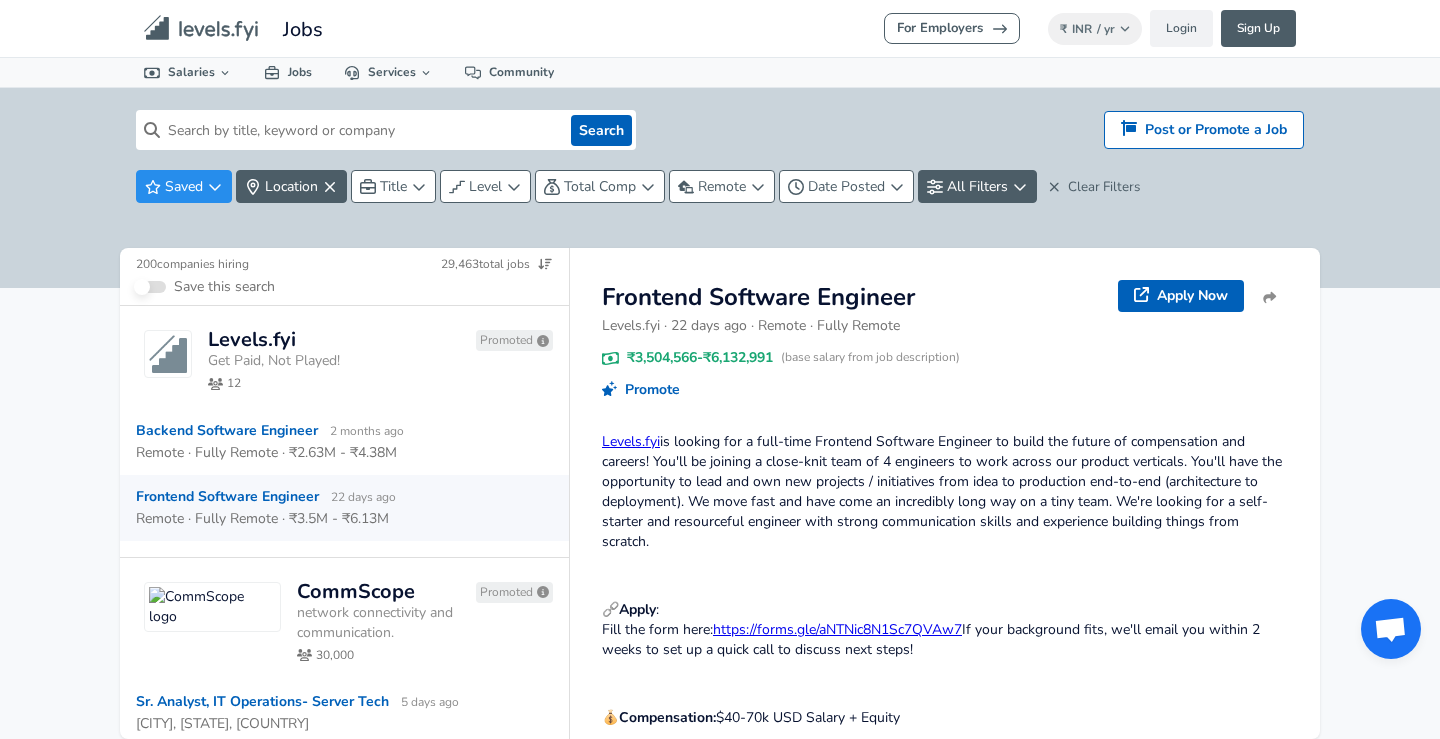 click on "https://forms.gle/aNTNic8N1Sc7QVAw7" at bounding box center [837, 629] 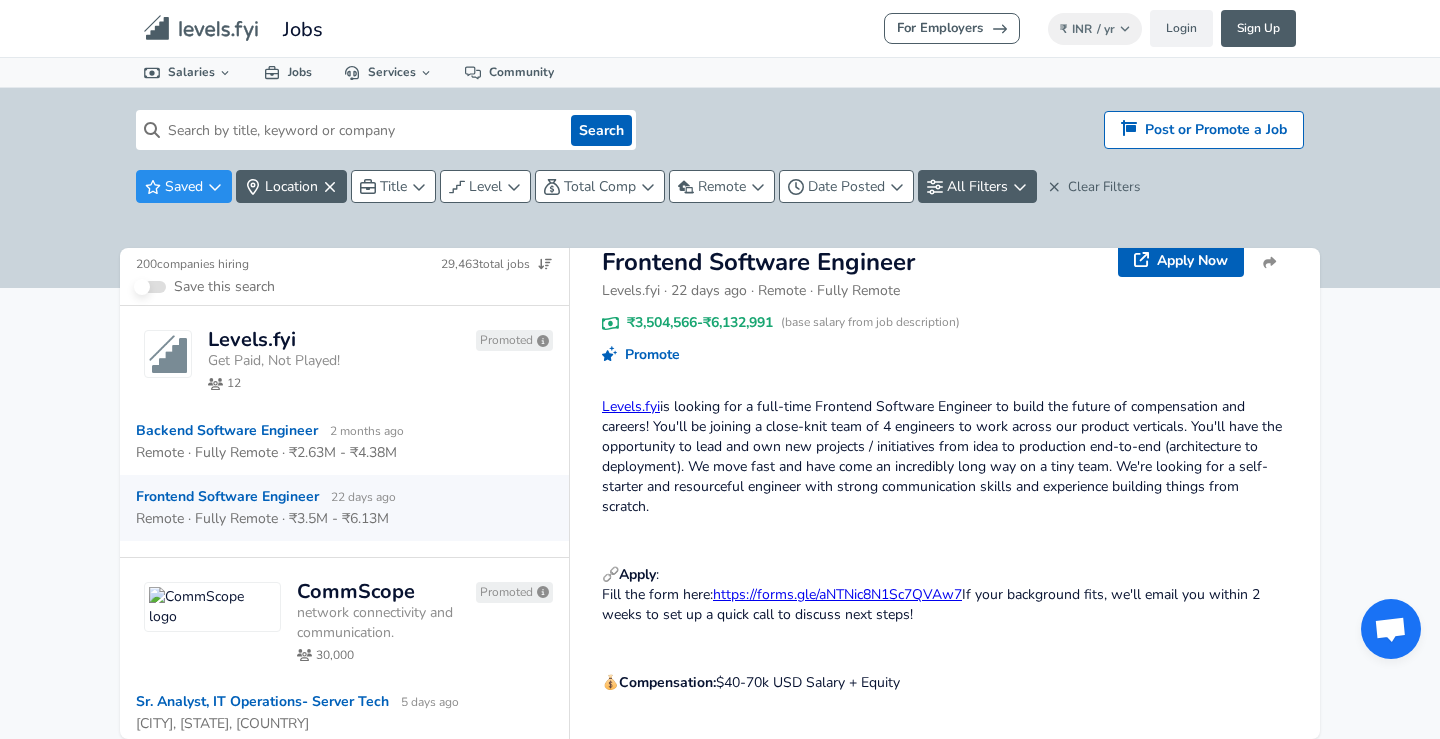 scroll, scrollTop: 0, scrollLeft: 0, axis: both 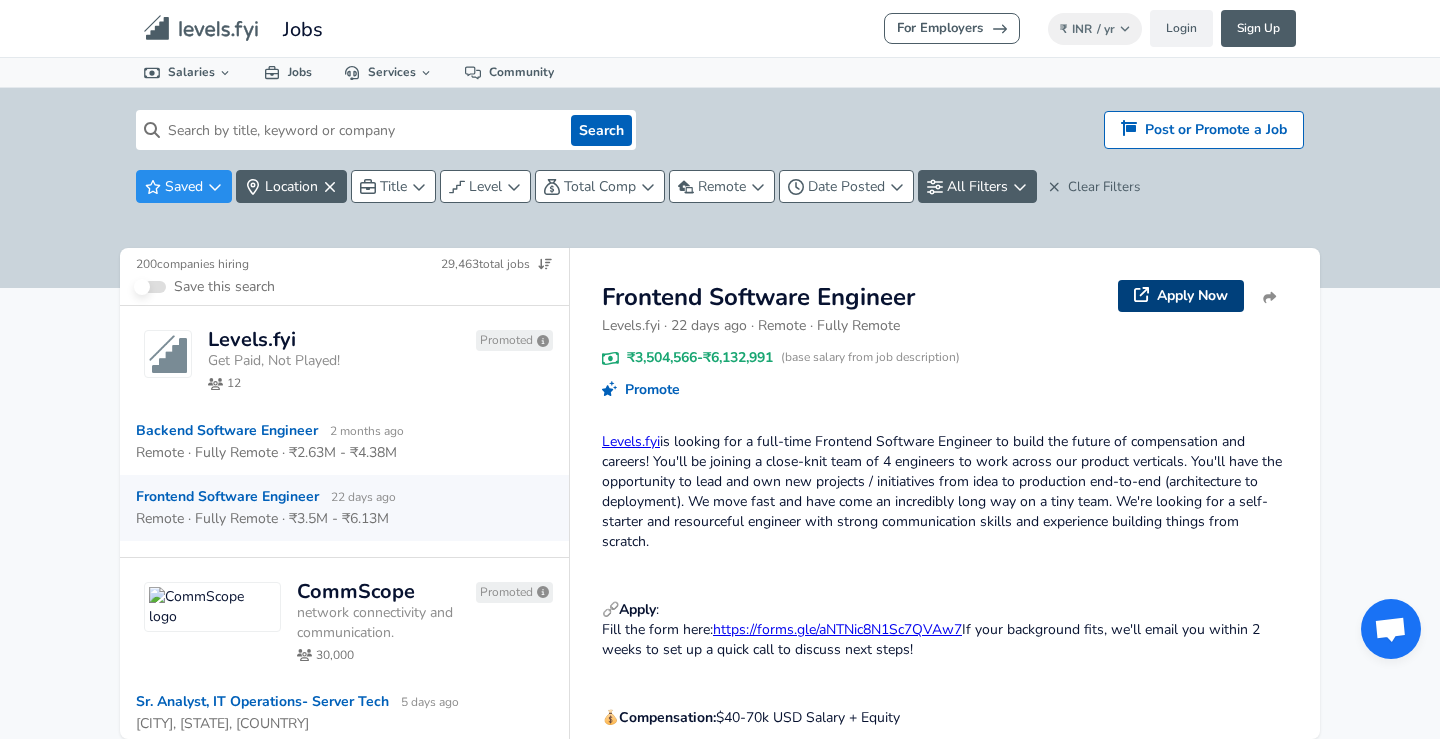 click on "Apply Now" at bounding box center [1181, 296] 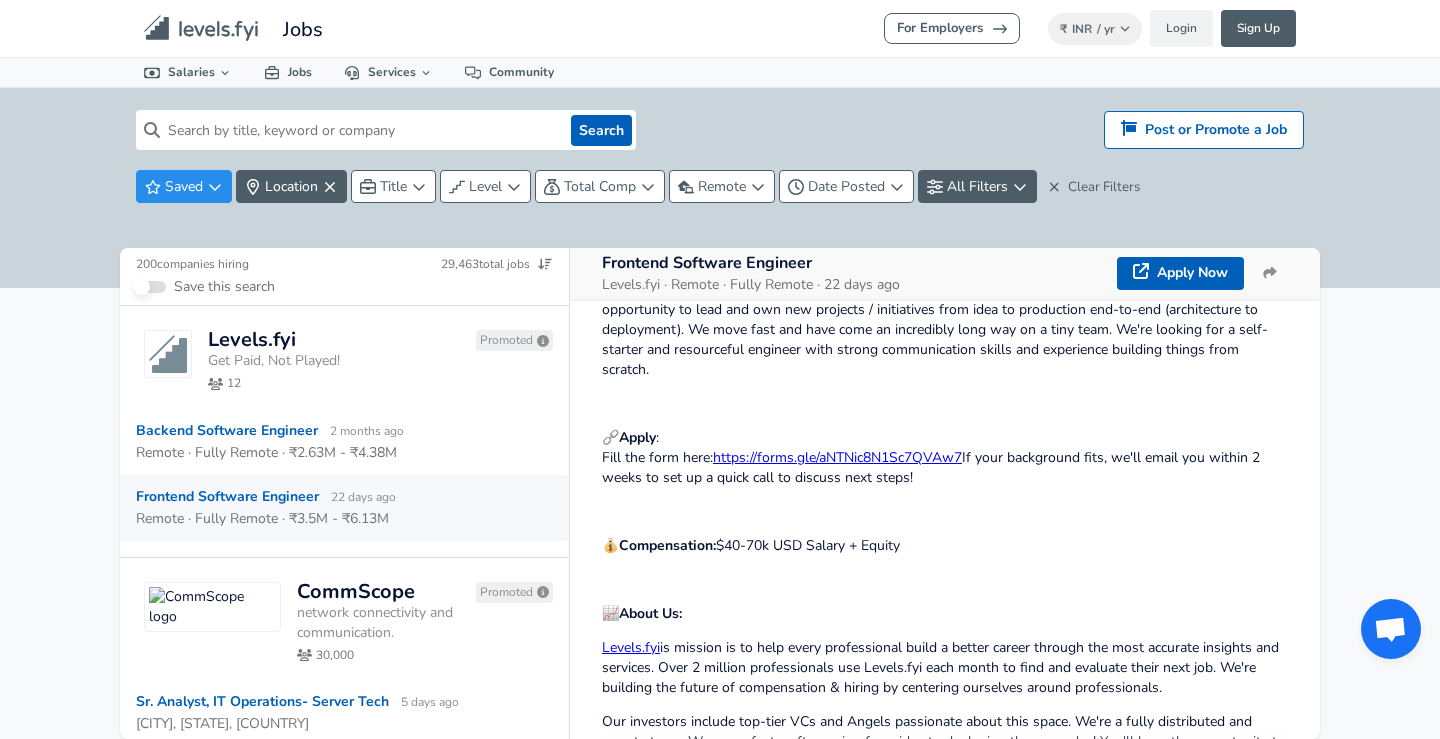 scroll, scrollTop: 351, scrollLeft: 0, axis: vertical 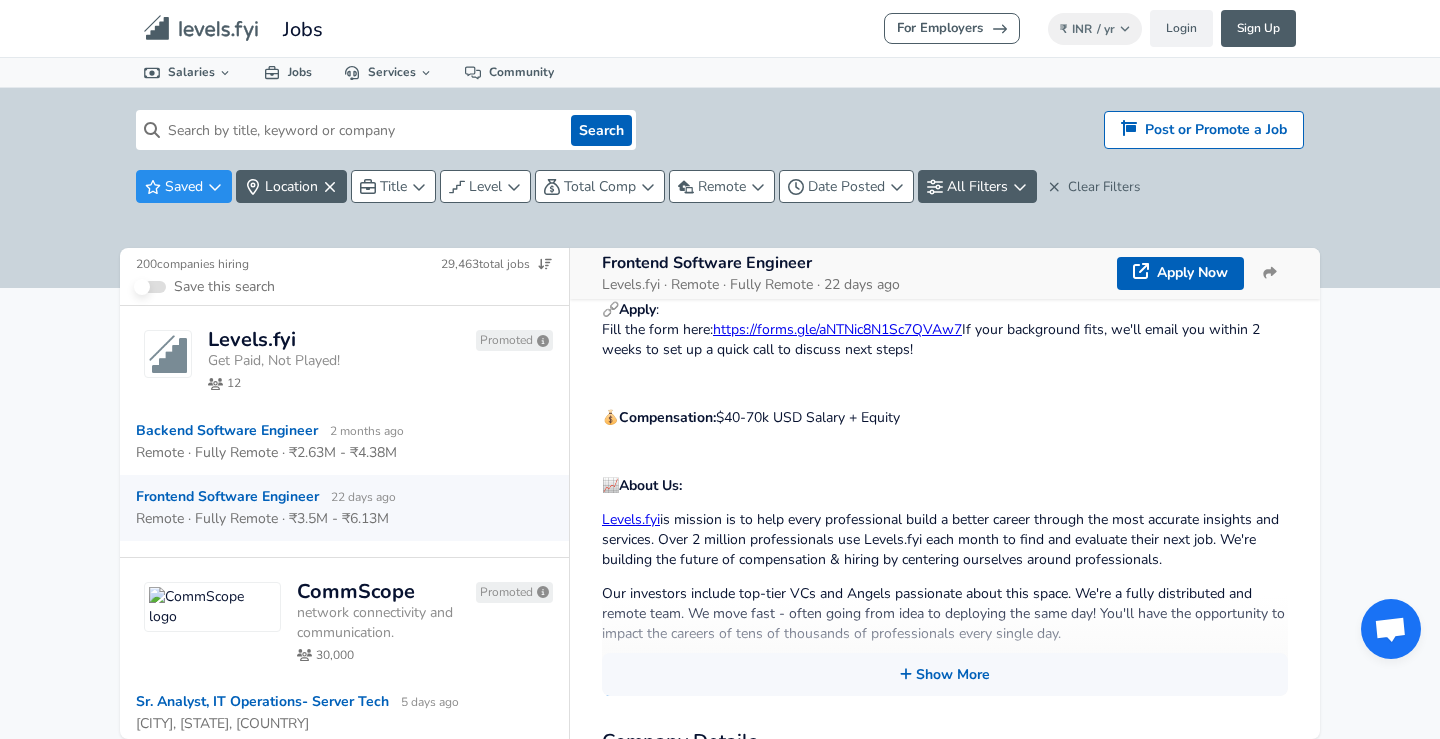 click at bounding box center (361, 130) 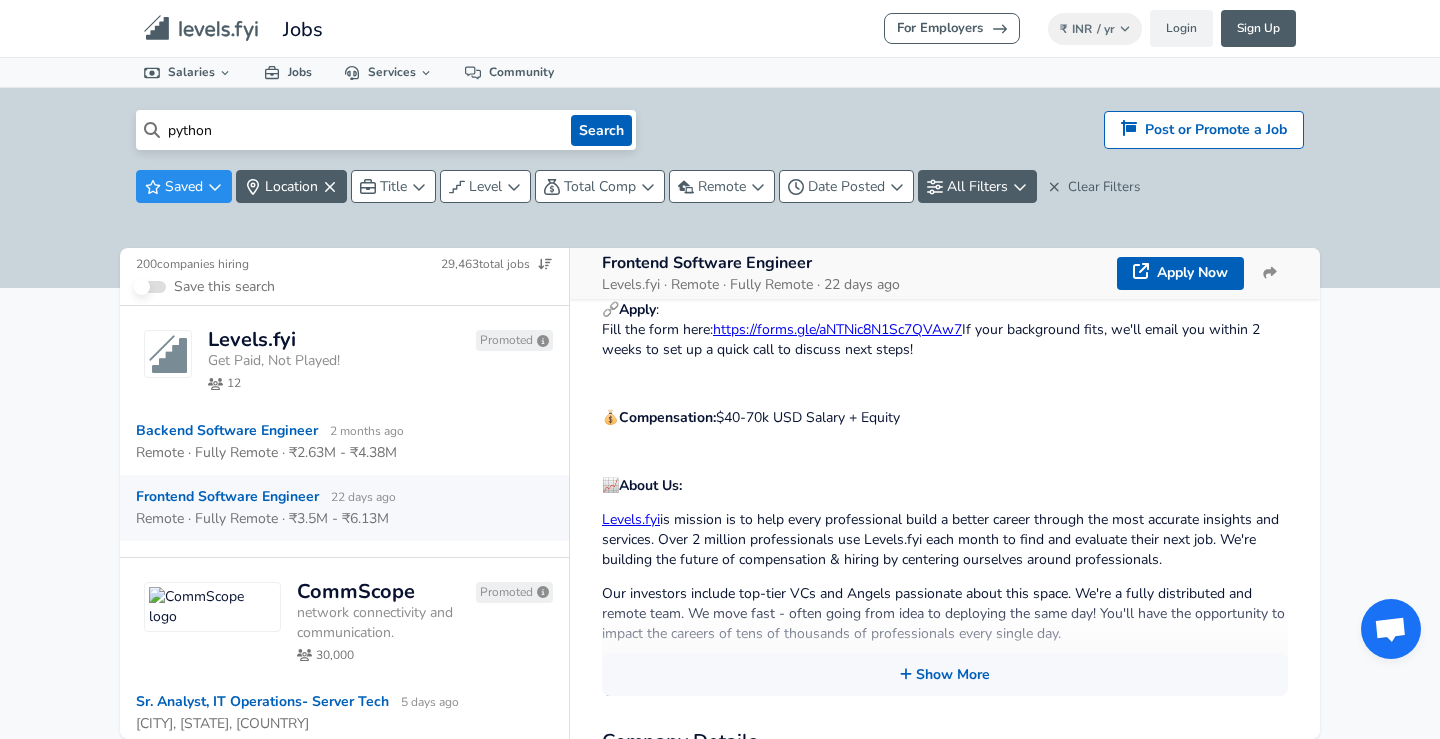 type on "python" 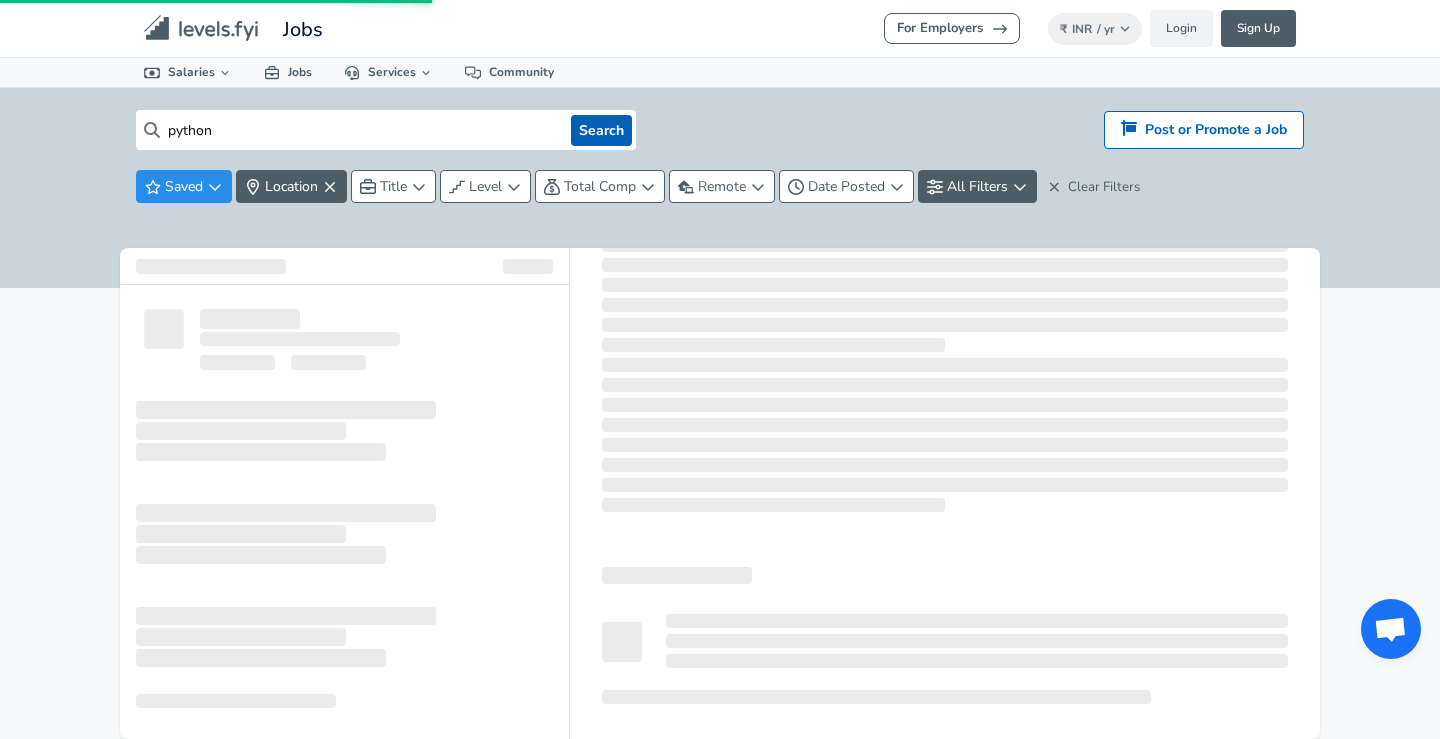 scroll, scrollTop: 0, scrollLeft: 0, axis: both 